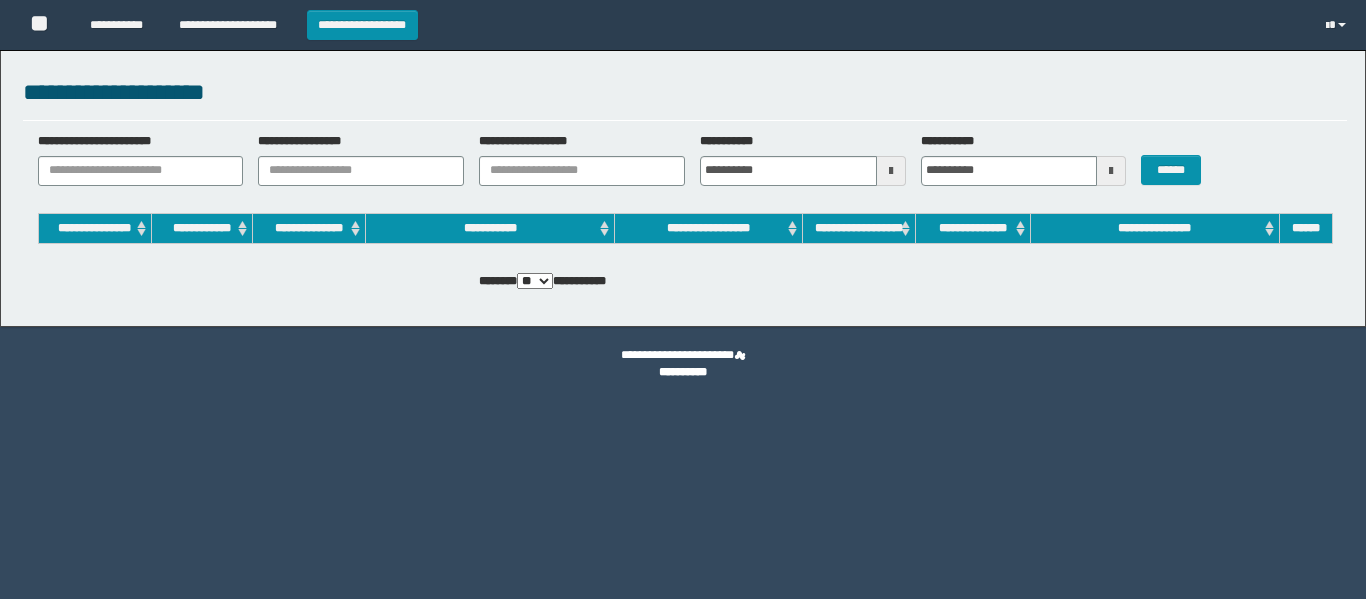 scroll, scrollTop: 0, scrollLeft: 0, axis: both 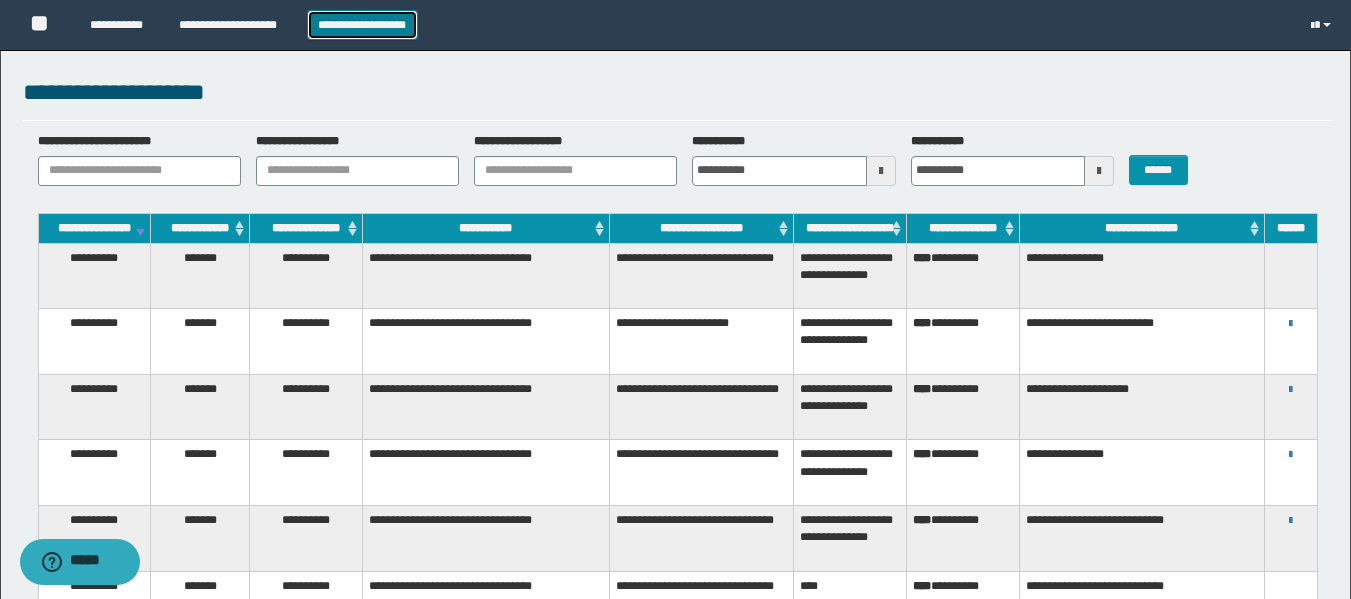 click on "**********" at bounding box center (362, 25) 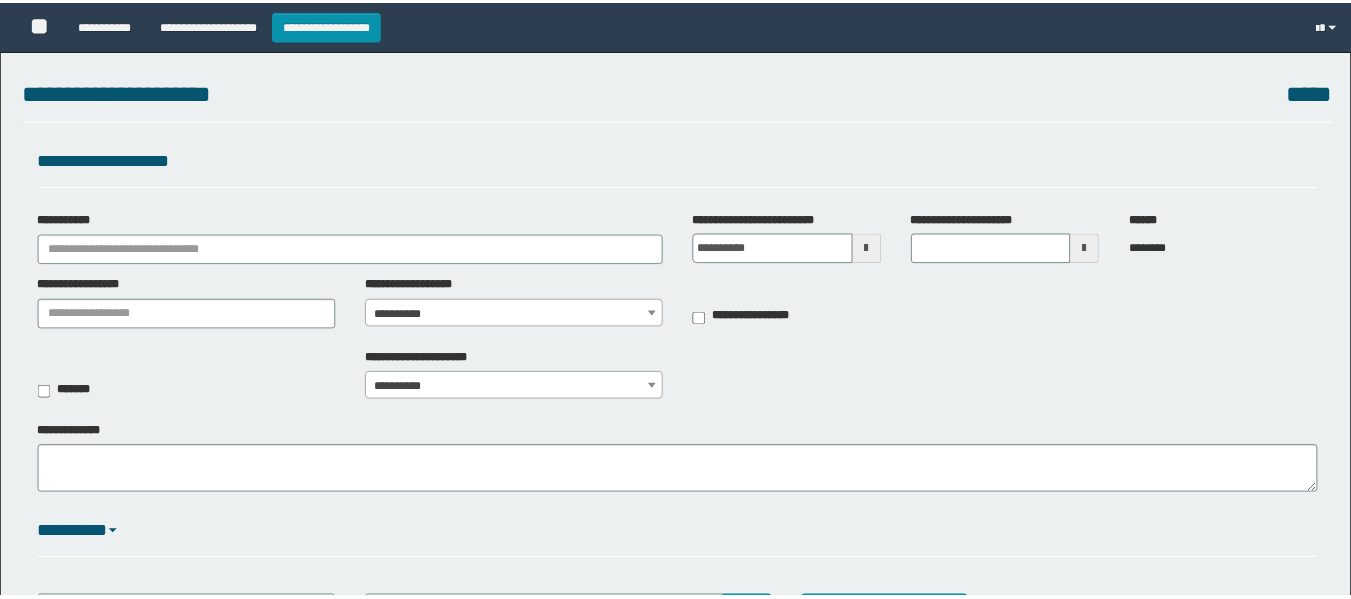 scroll, scrollTop: 0, scrollLeft: 0, axis: both 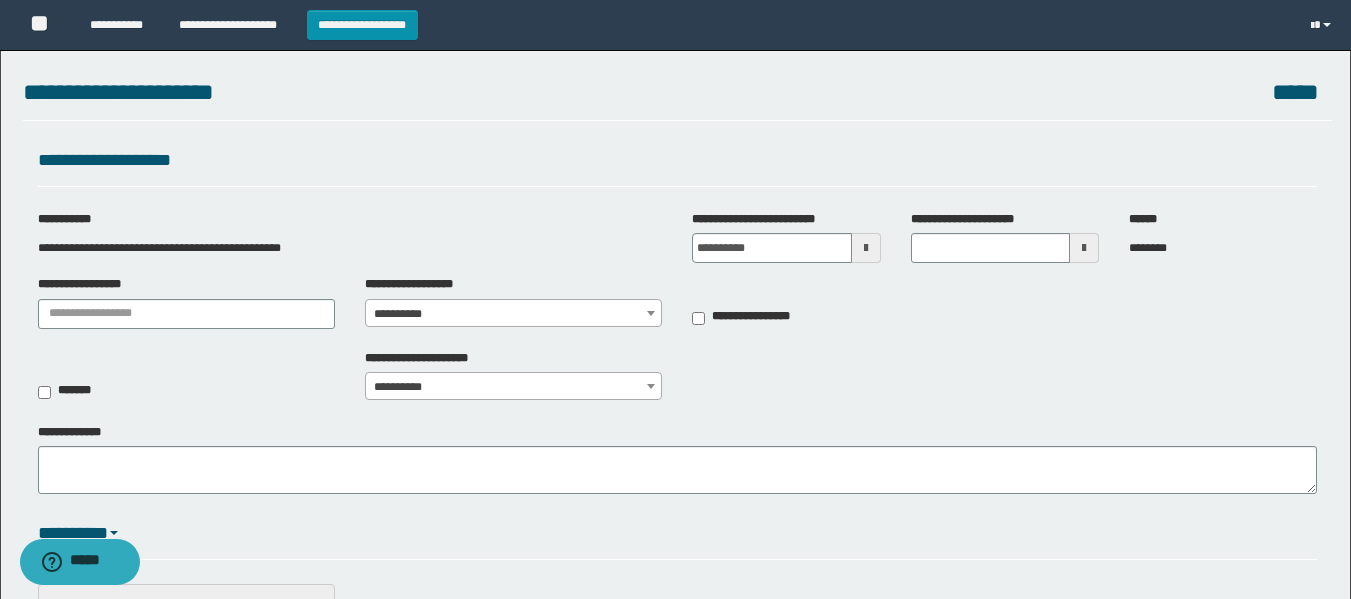 click at bounding box center [866, 248] 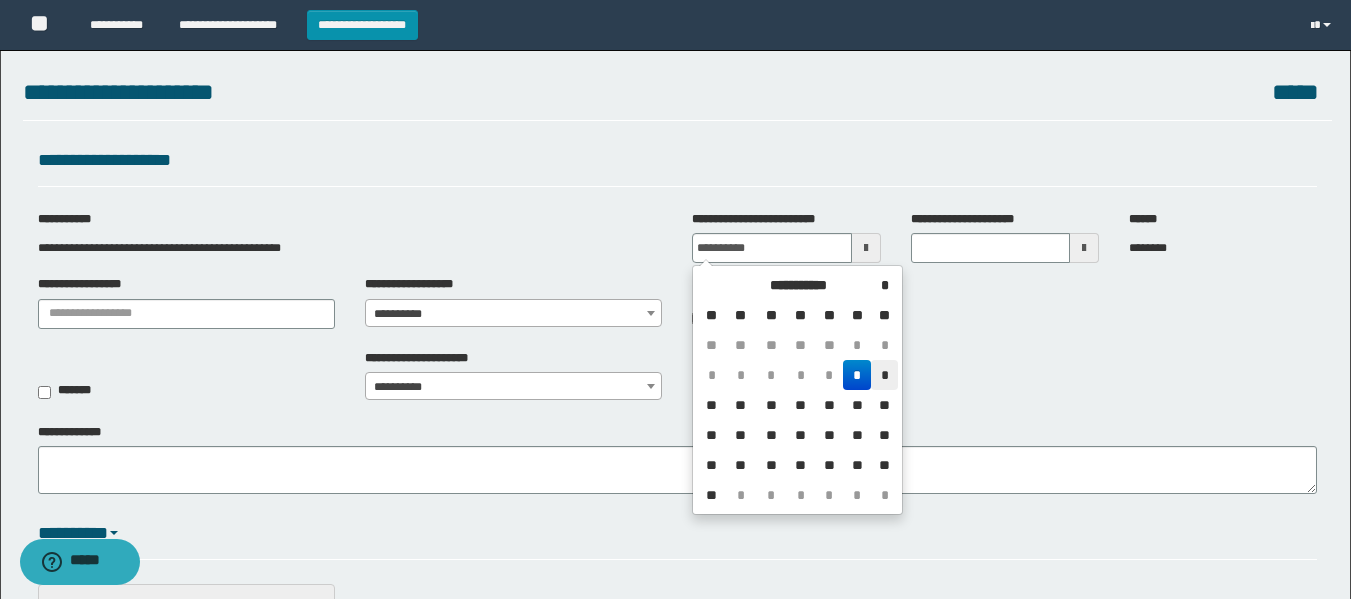 click on "*" at bounding box center (884, 375) 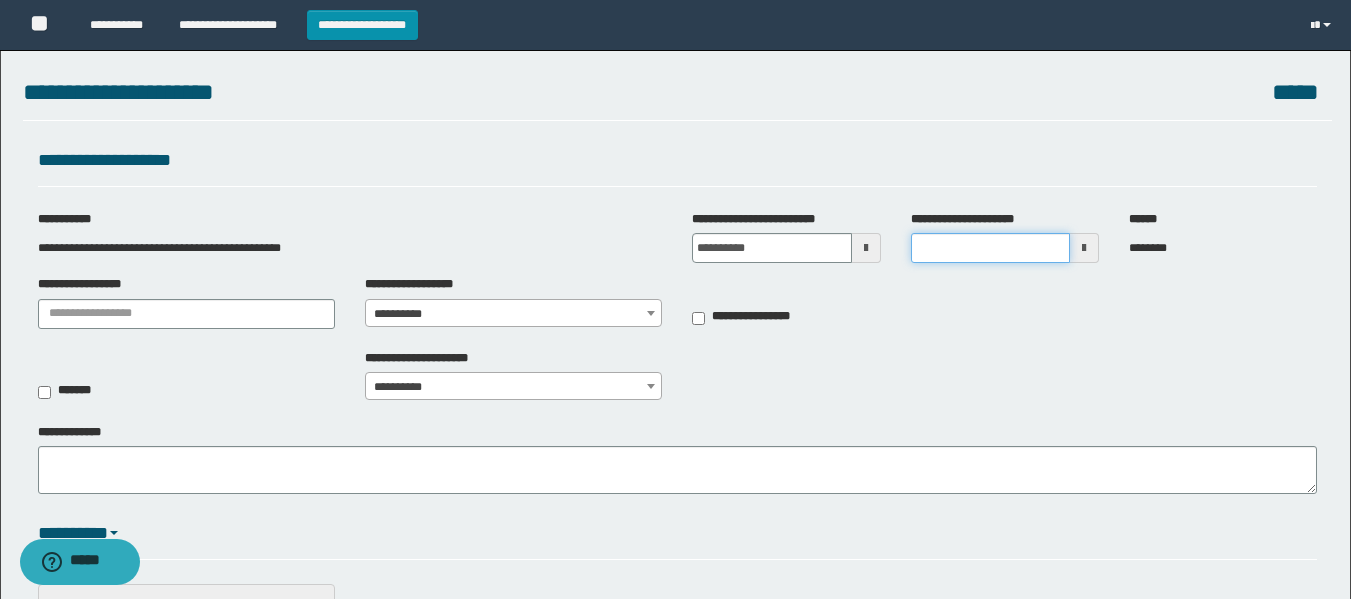 click on "**********" at bounding box center (990, 248) 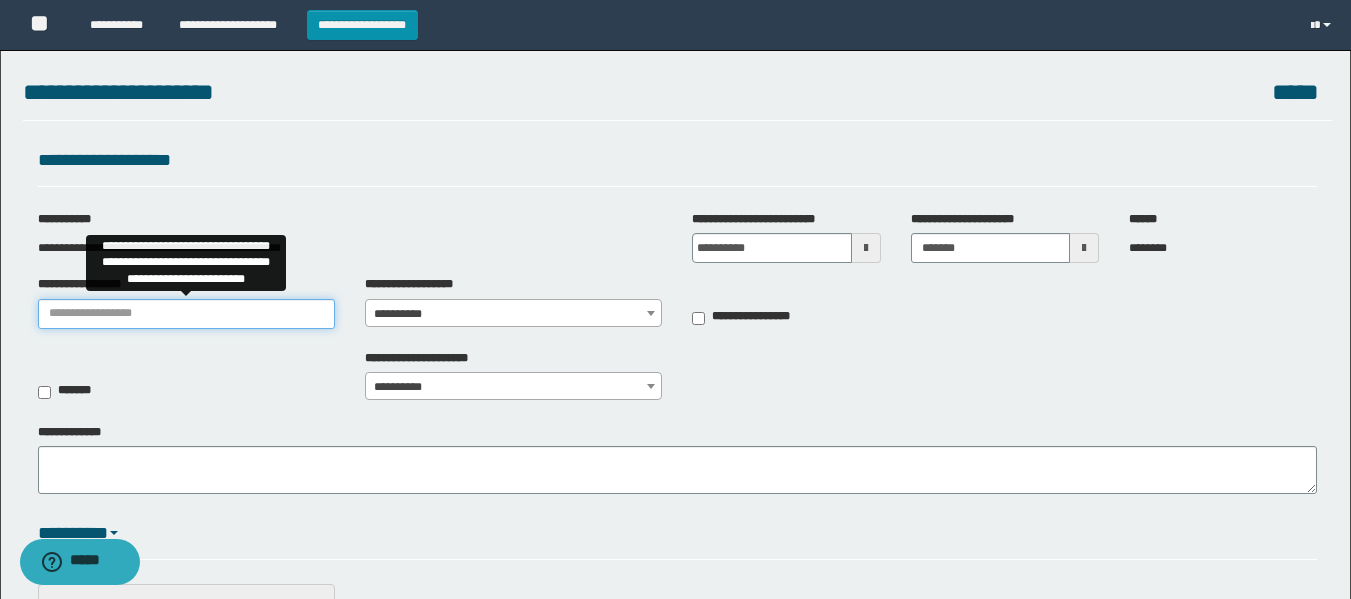 click on "**********" at bounding box center [186, 314] 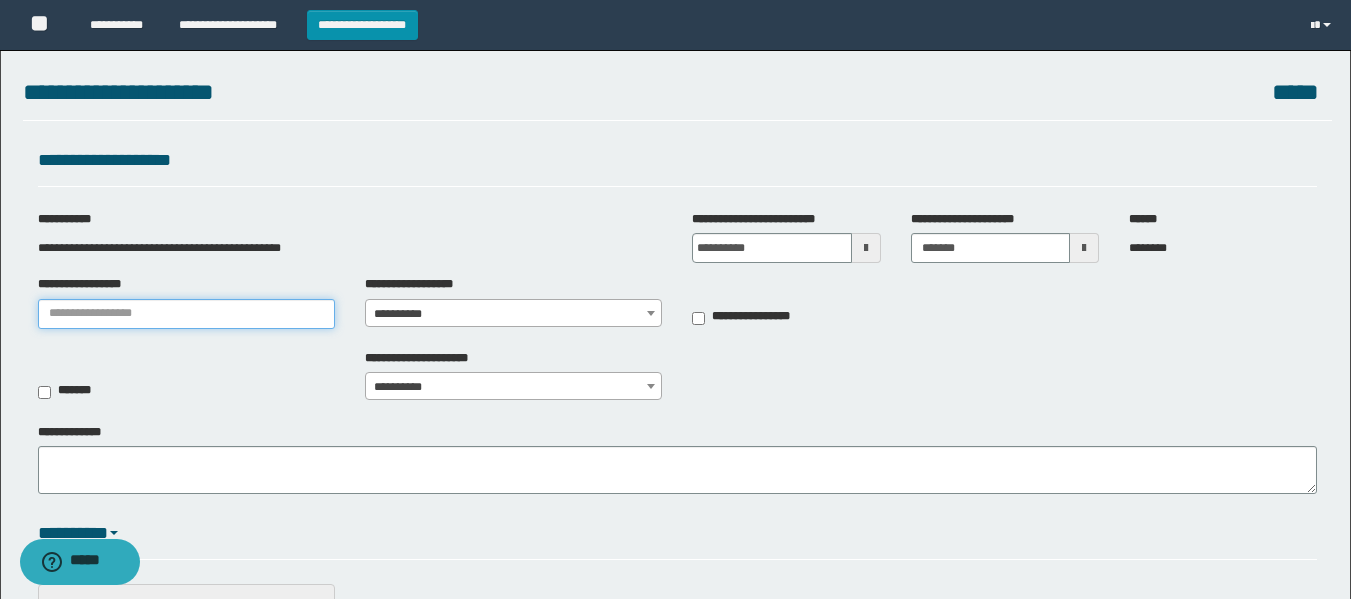 type on "**********" 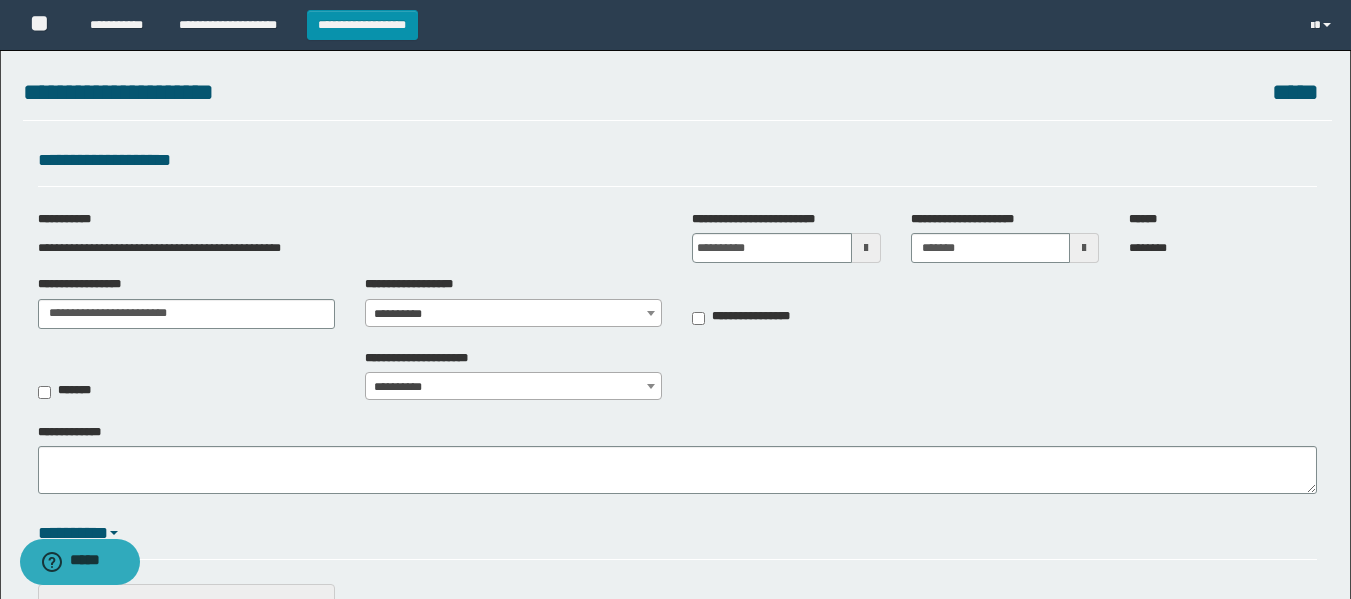click on "**********" at bounding box center (513, 314) 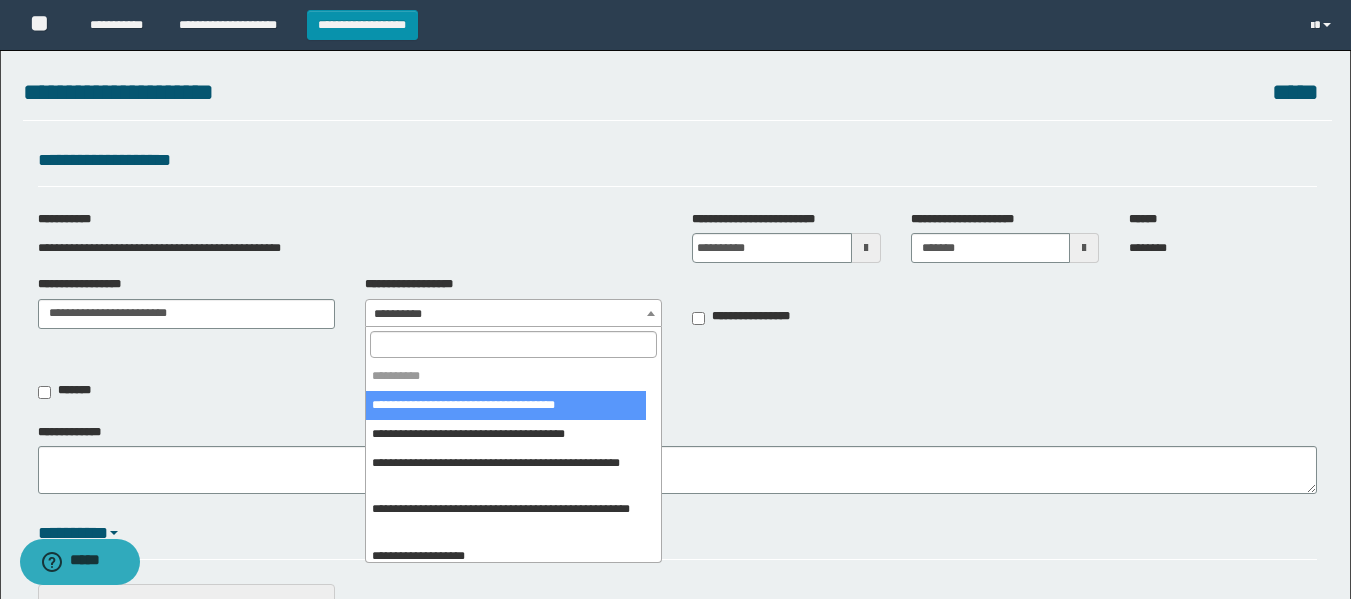 click at bounding box center [513, 344] 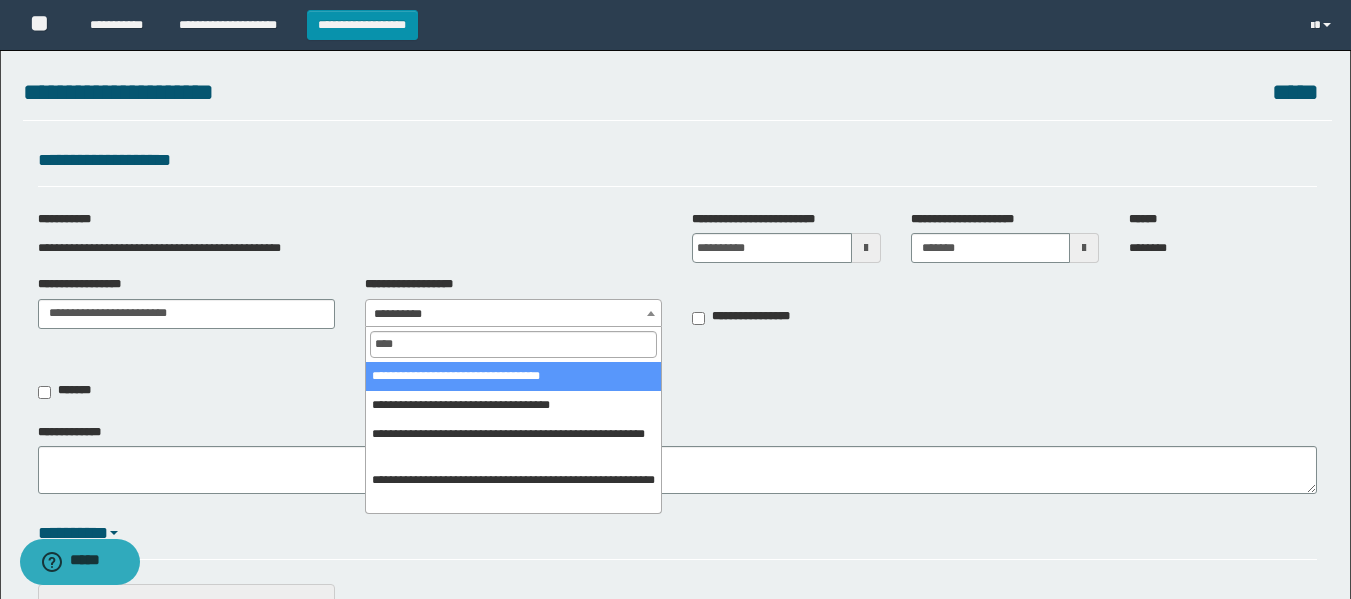 type on "****" 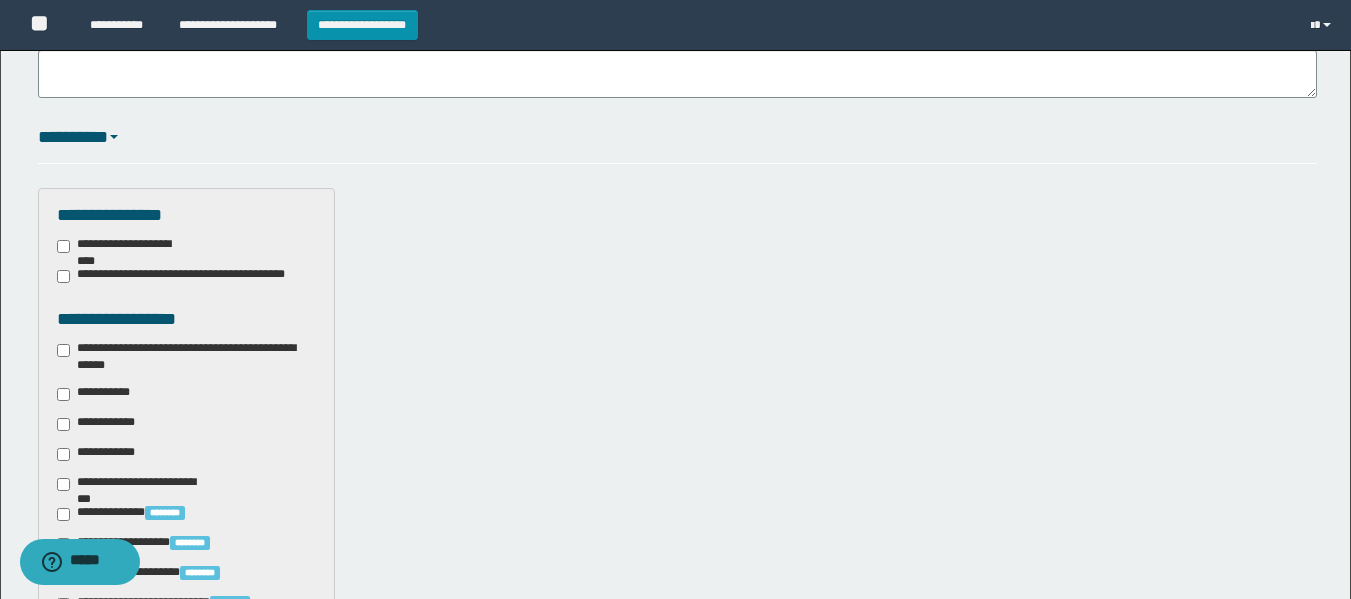 scroll, scrollTop: 462, scrollLeft: 0, axis: vertical 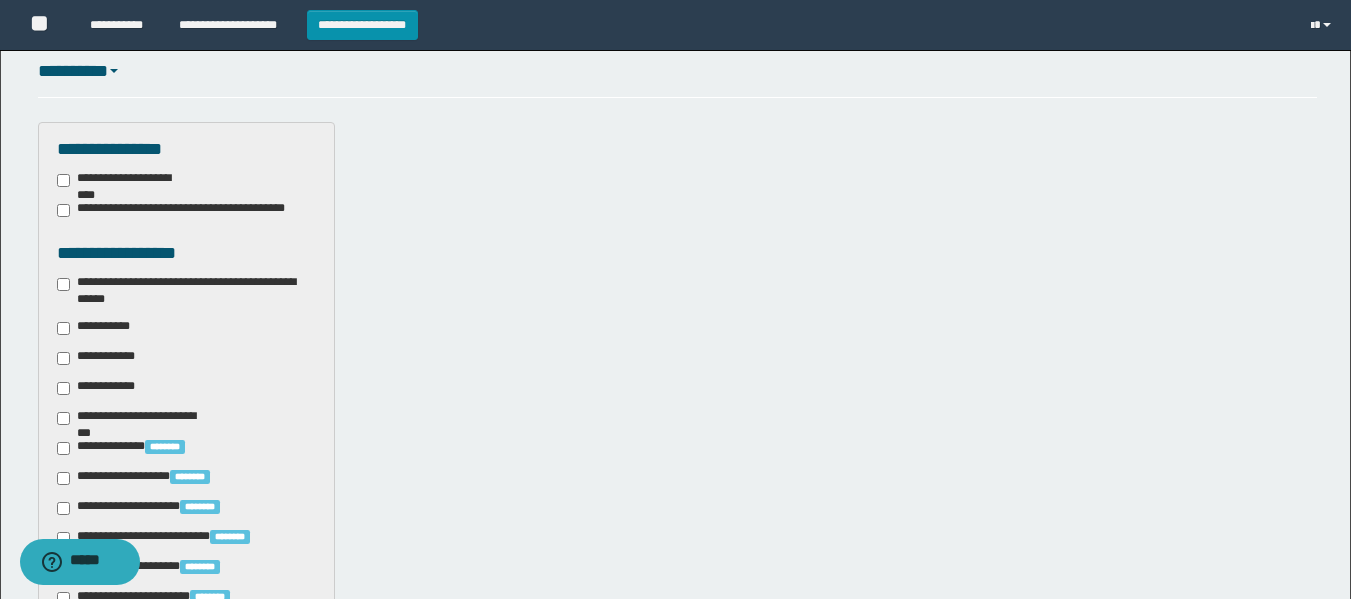 click on "**********" at bounding box center (186, 291) 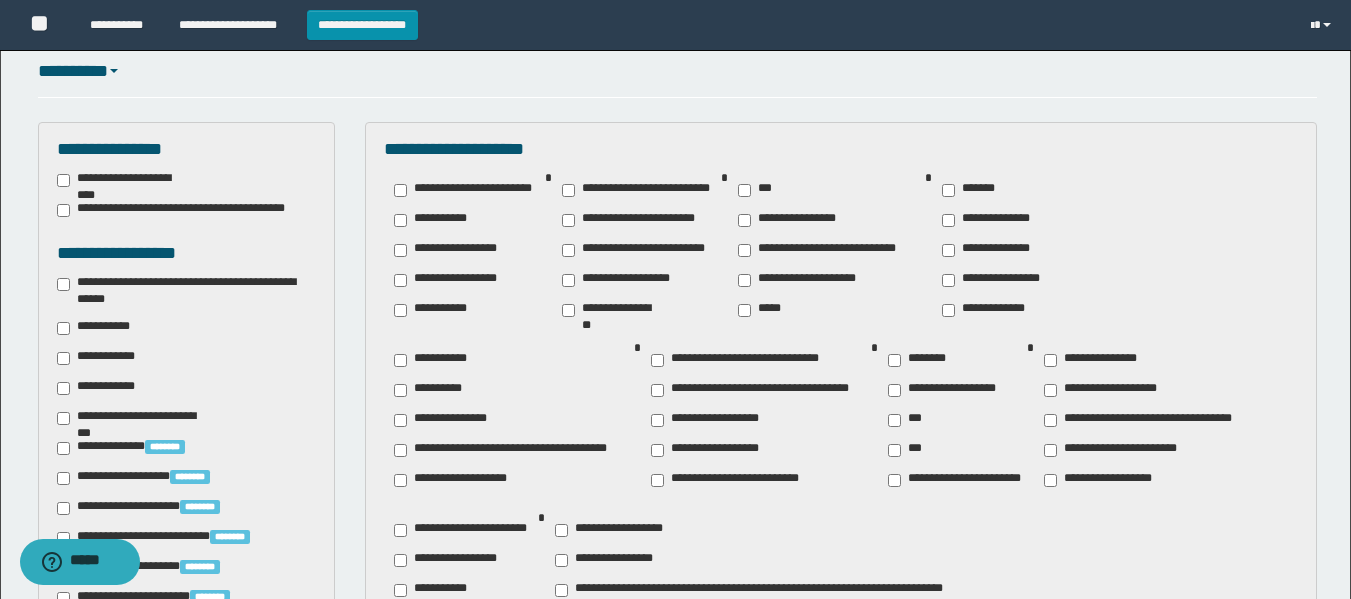 click on "**********" at bounding box center [436, 360] 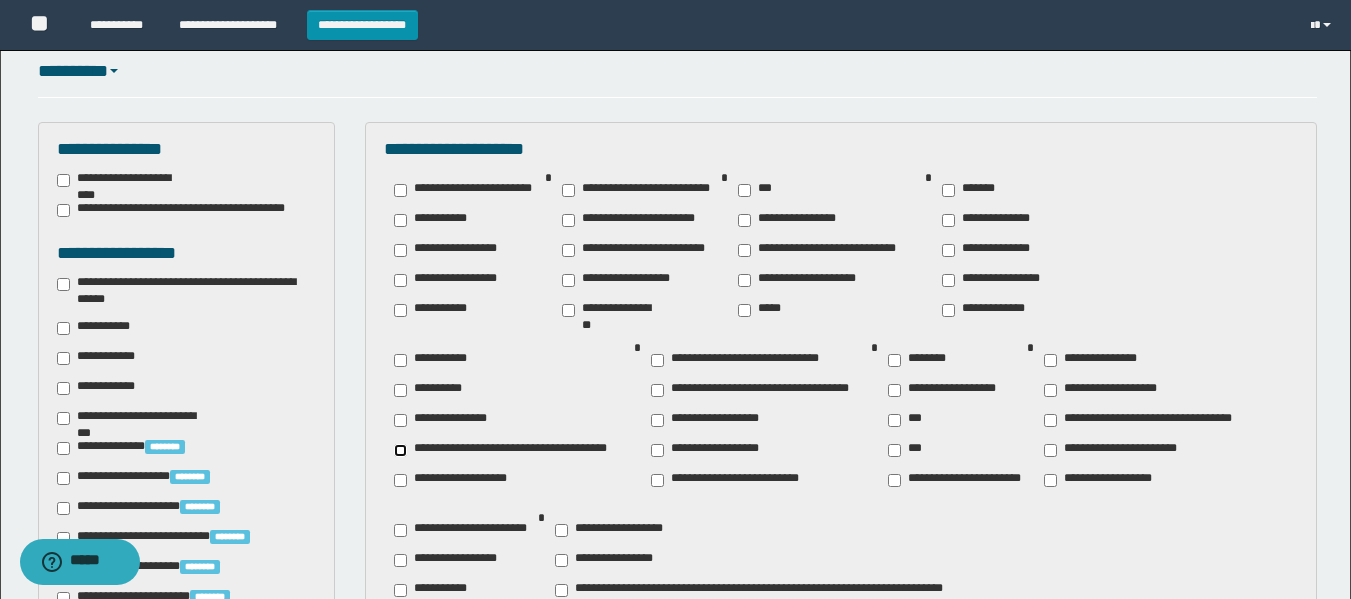 scroll, scrollTop: 548, scrollLeft: 0, axis: vertical 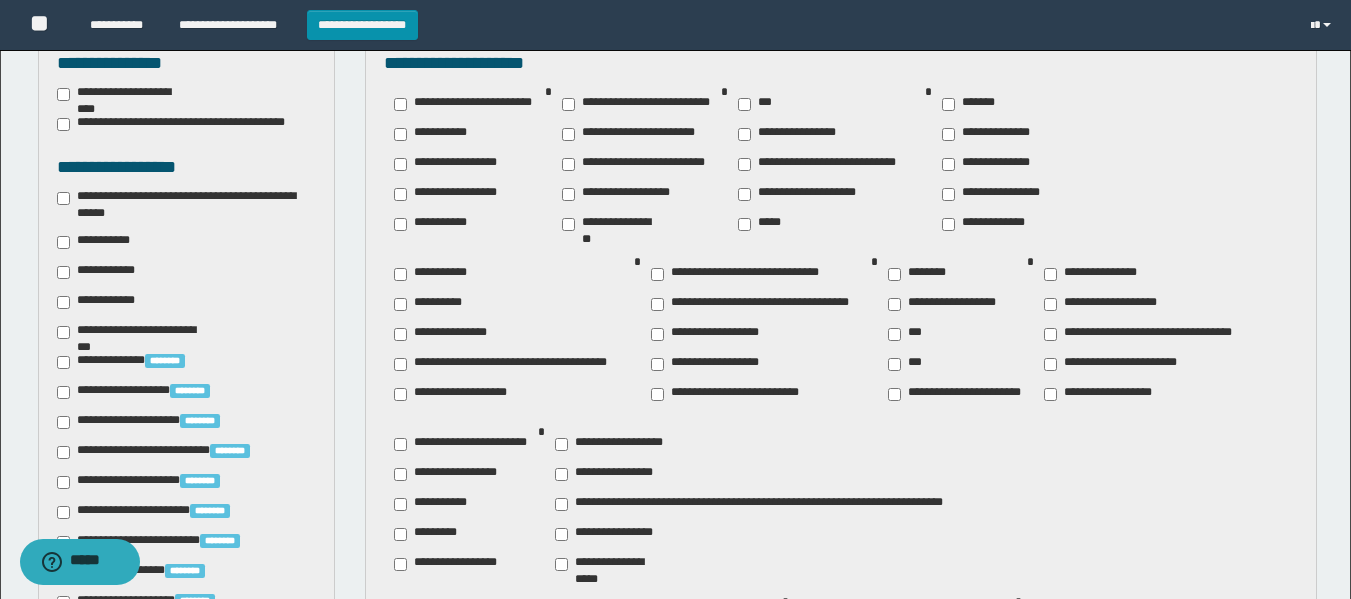 click on "**********" at bounding box center [755, 334] 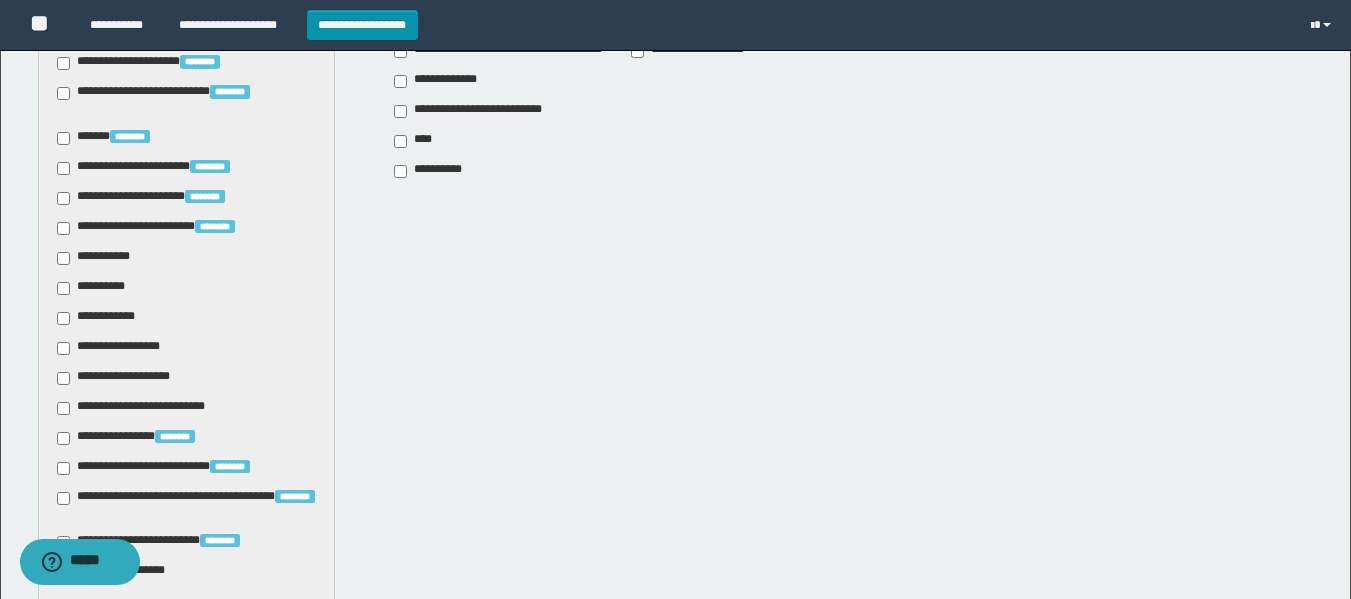 scroll, scrollTop: 1340, scrollLeft: 0, axis: vertical 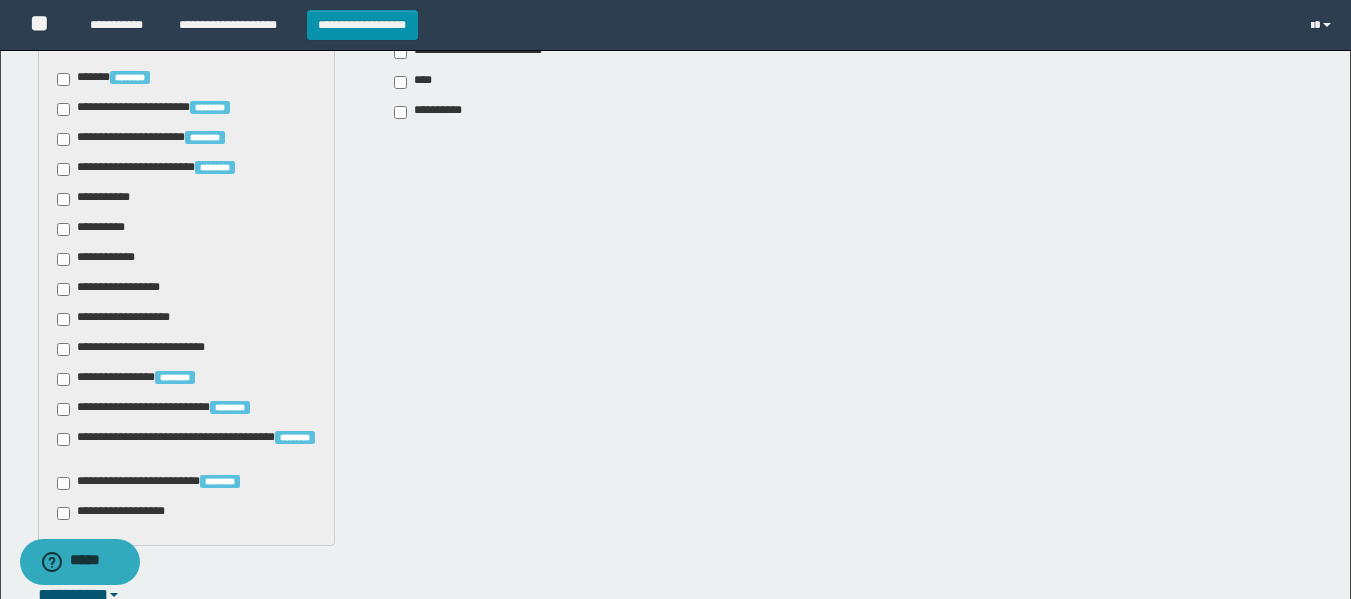 click on "**********" at bounding box center (97, 199) 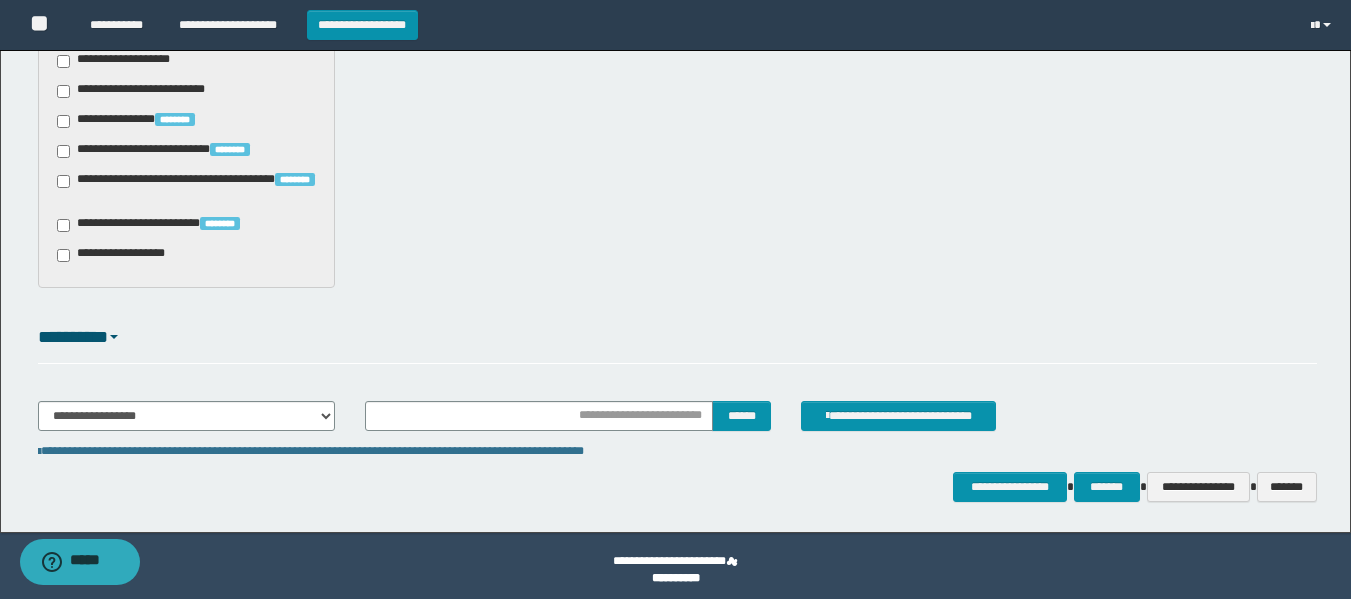 scroll, scrollTop: 1606, scrollLeft: 0, axis: vertical 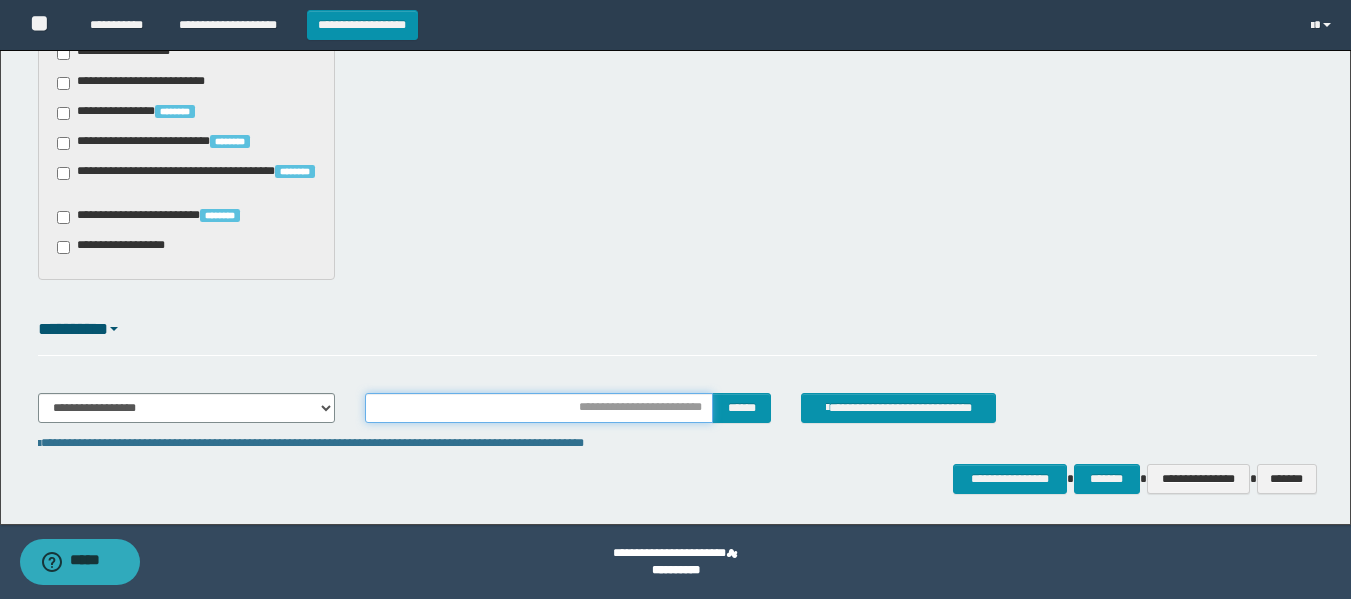 click at bounding box center (539, 408) 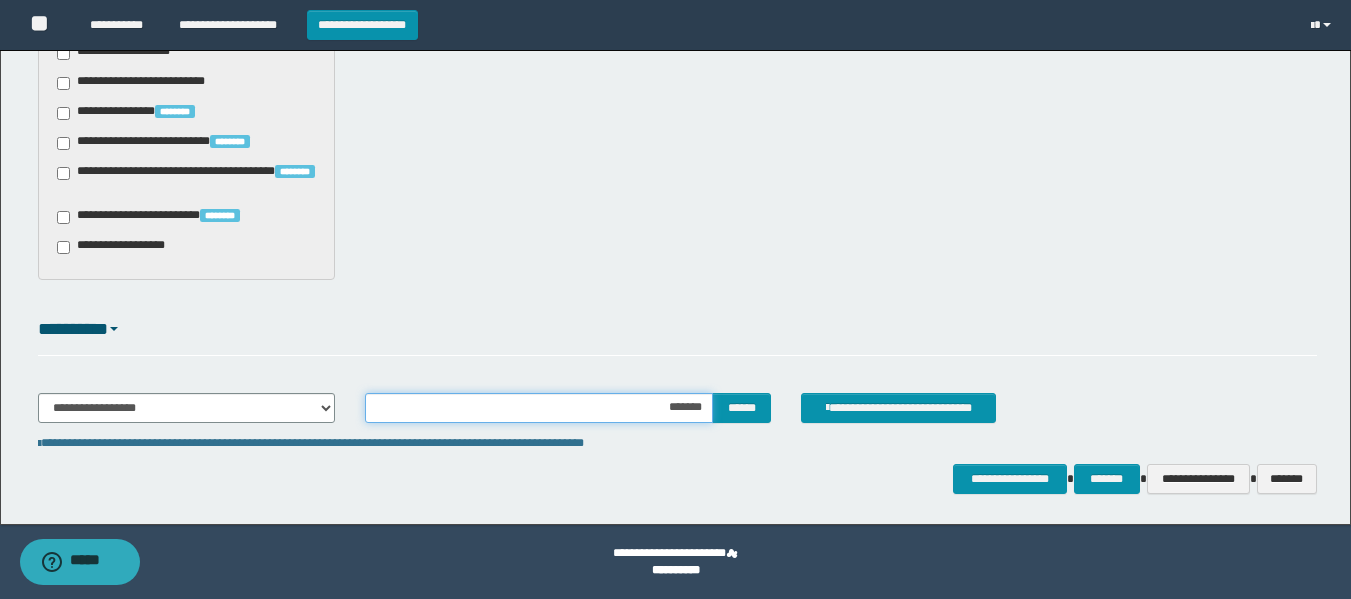 type on "********" 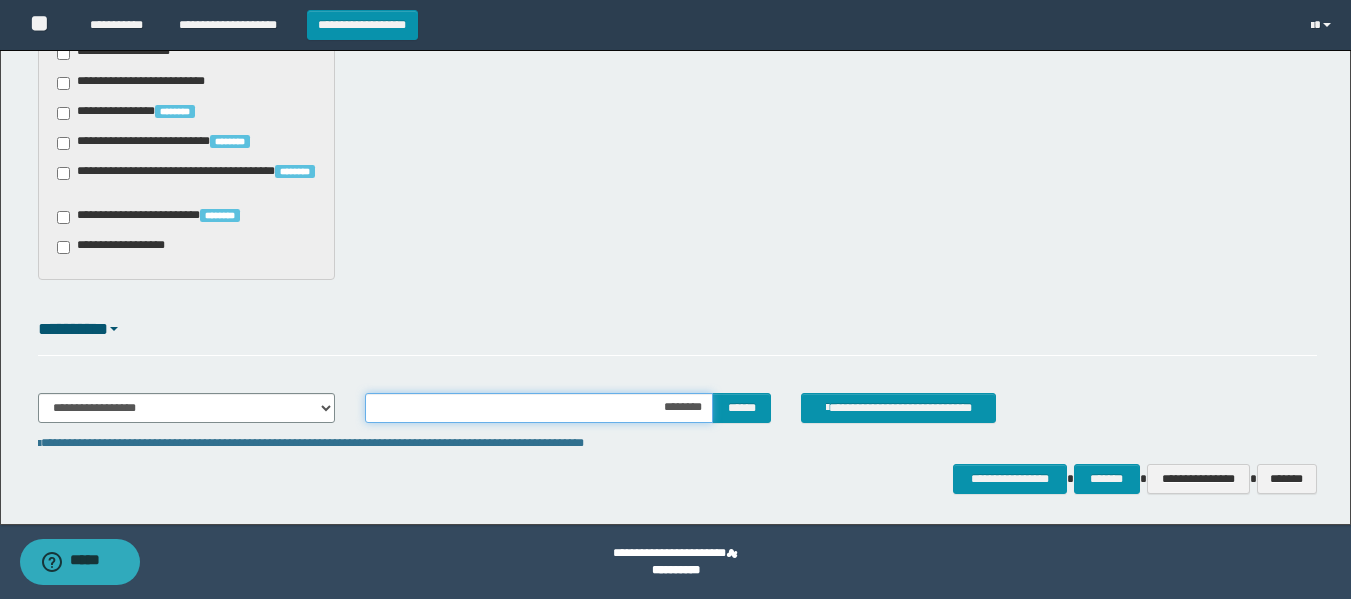 drag, startPoint x: 648, startPoint y: 404, endPoint x: 708, endPoint y: 409, distance: 60.207973 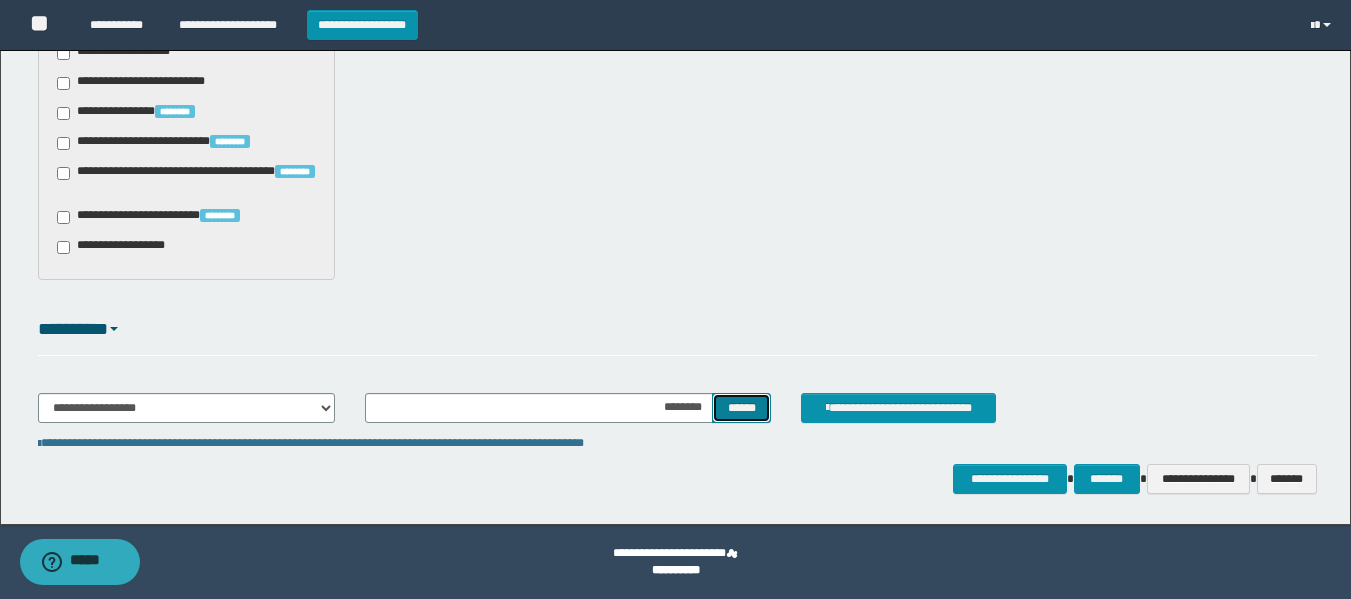 click on "******" at bounding box center [741, 408] 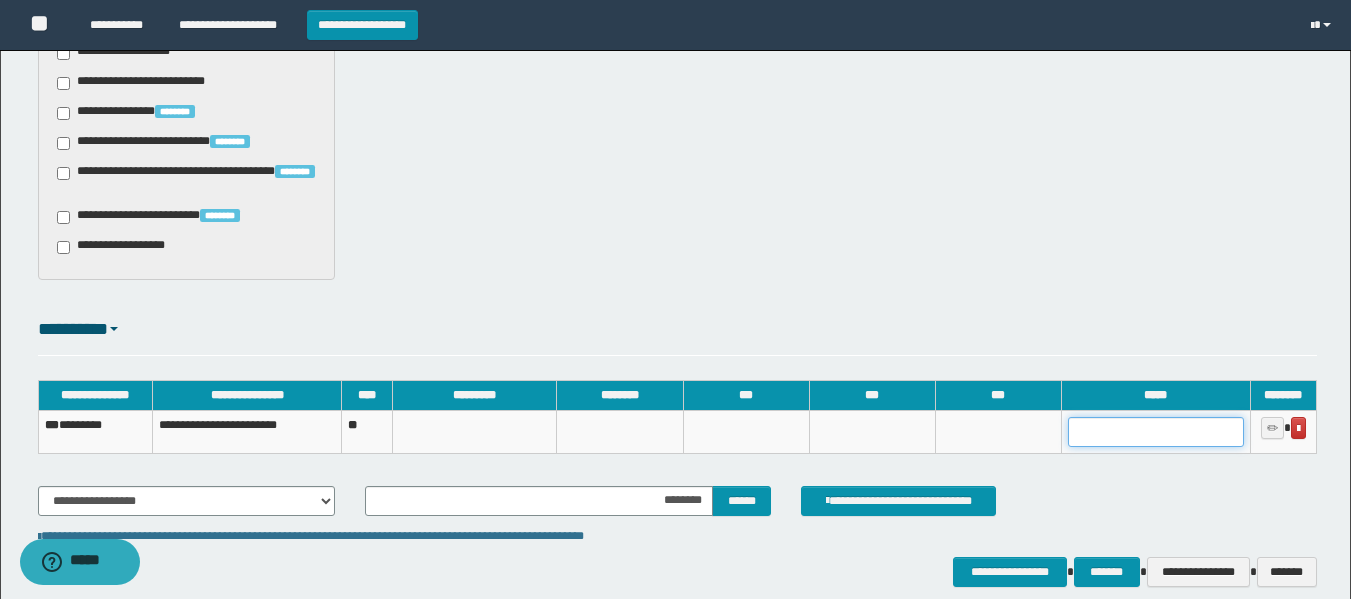 click at bounding box center [1156, 432] 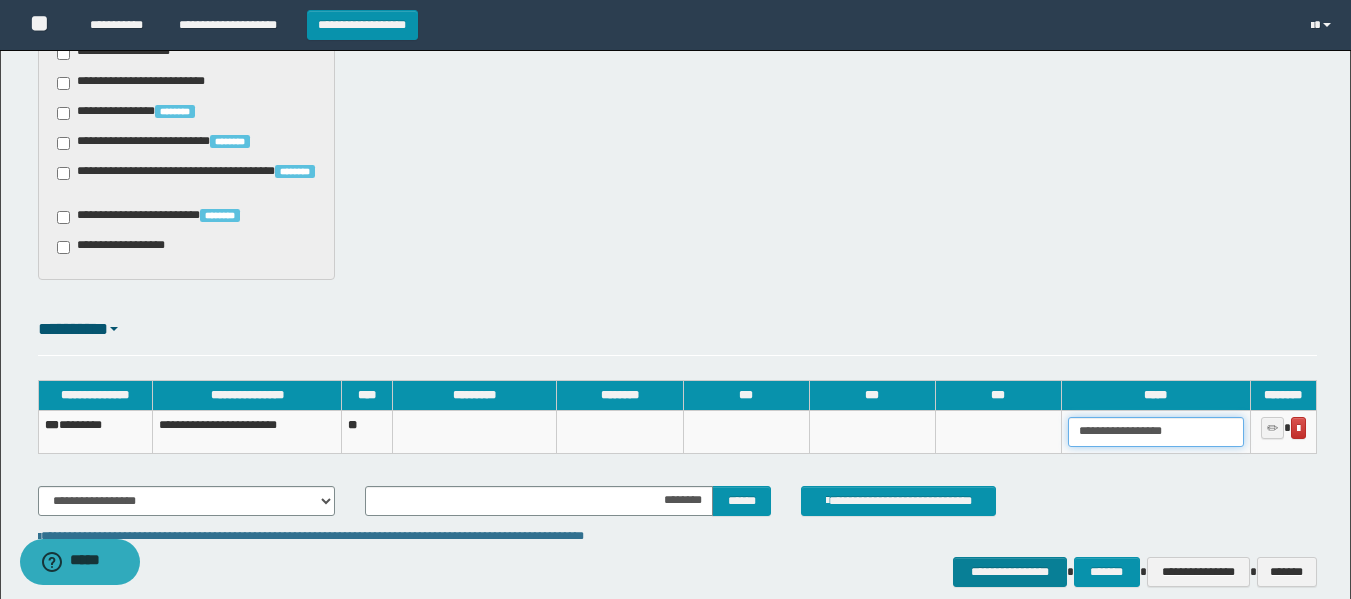 type on "**********" 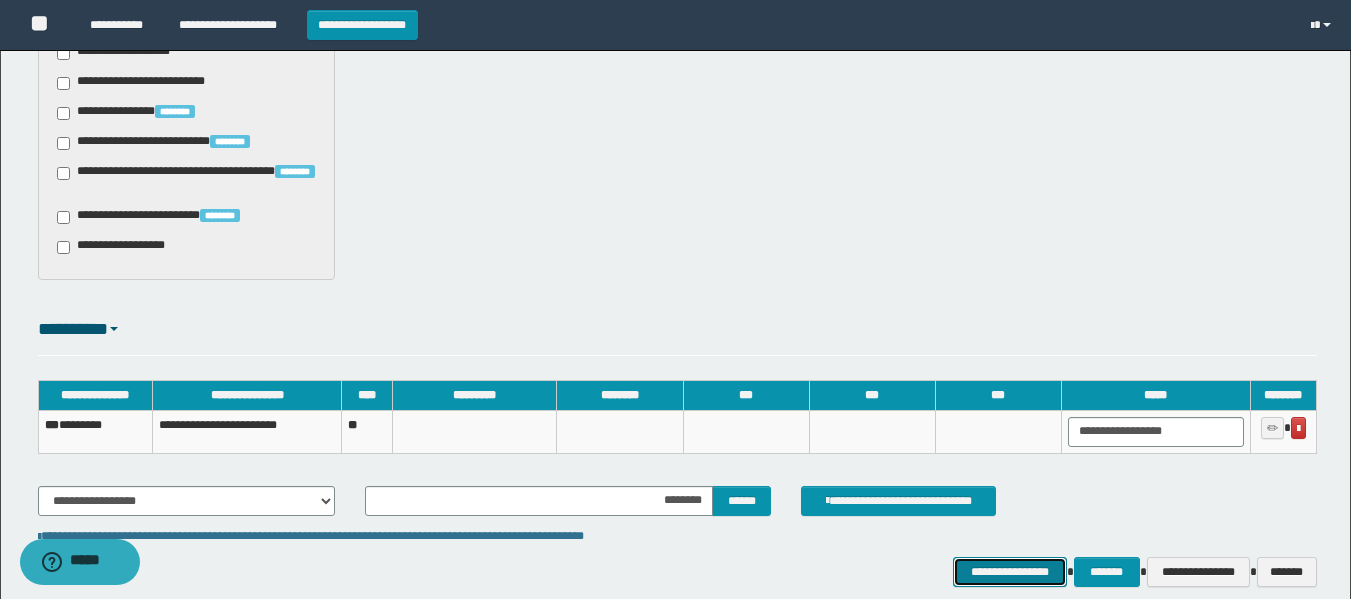click on "**********" at bounding box center (1009, 572) 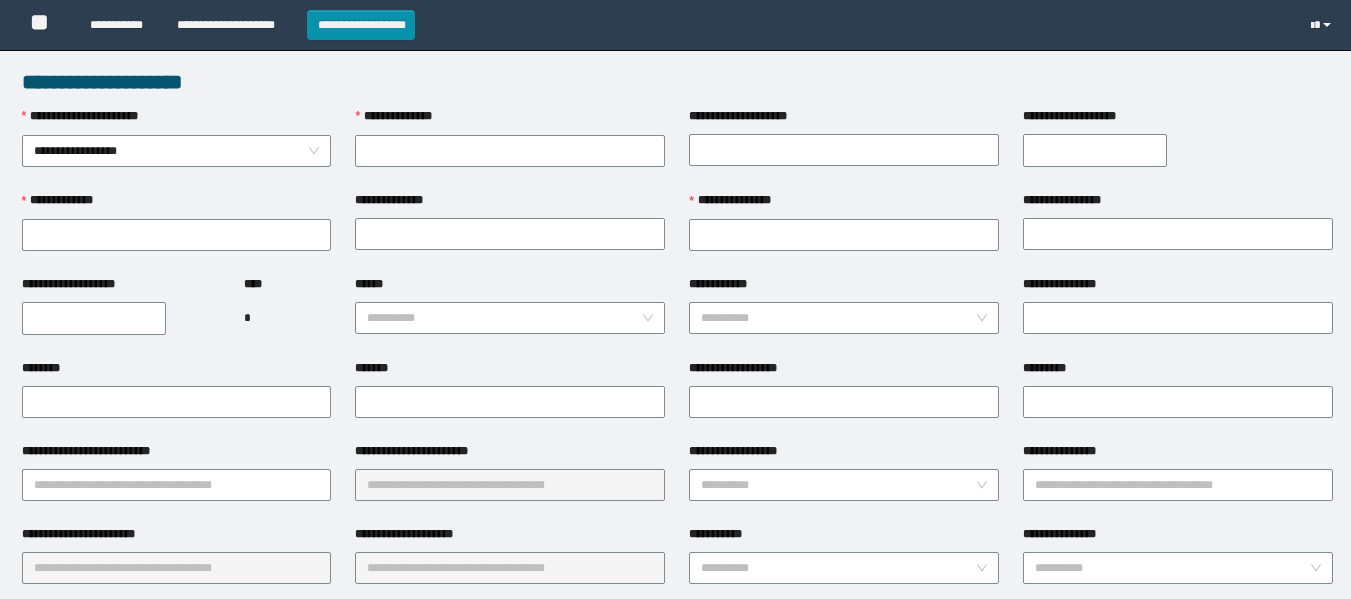 scroll, scrollTop: 0, scrollLeft: 0, axis: both 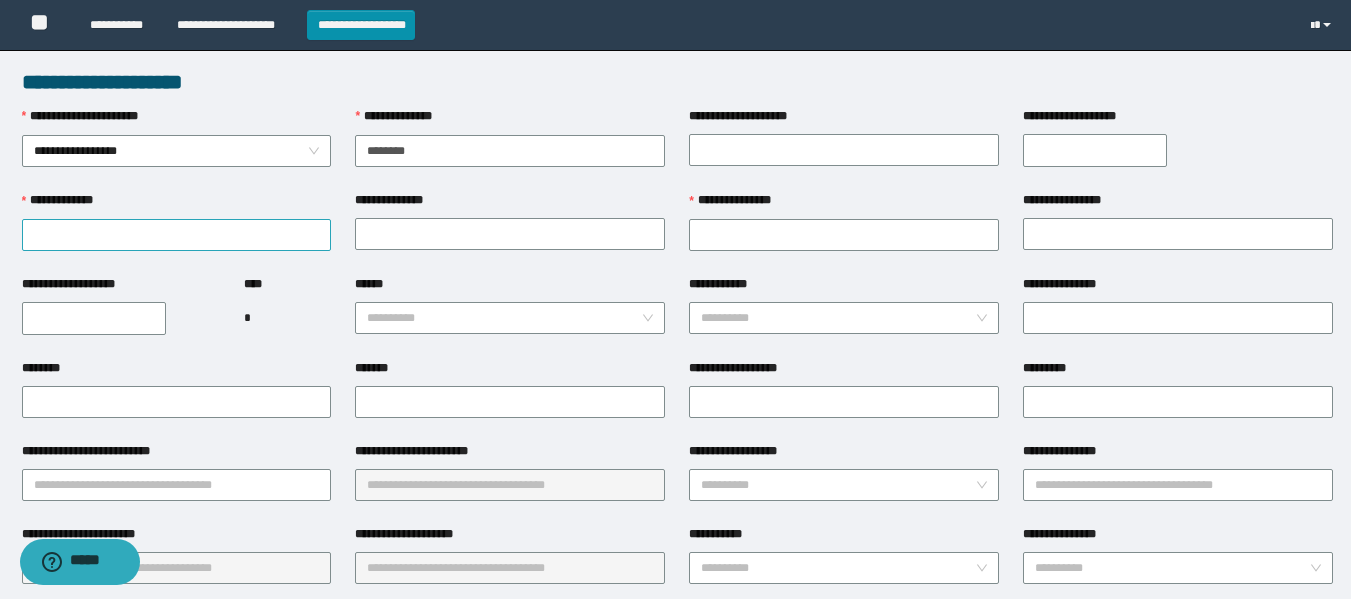 type on "********" 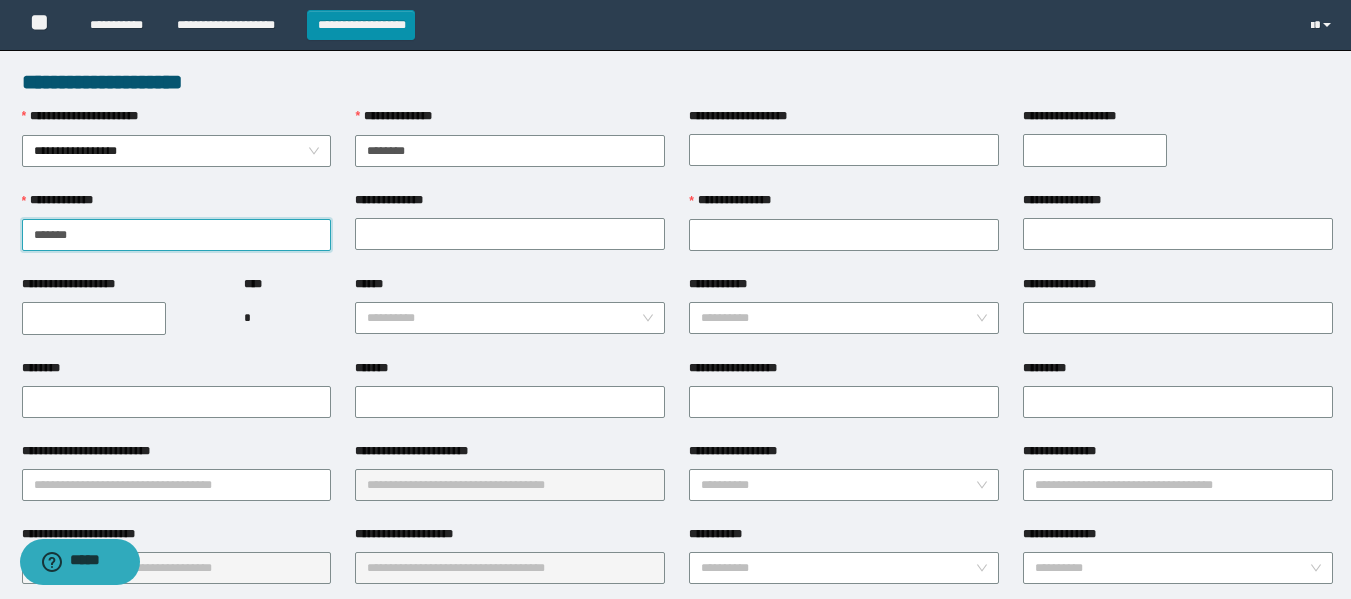 type on "******" 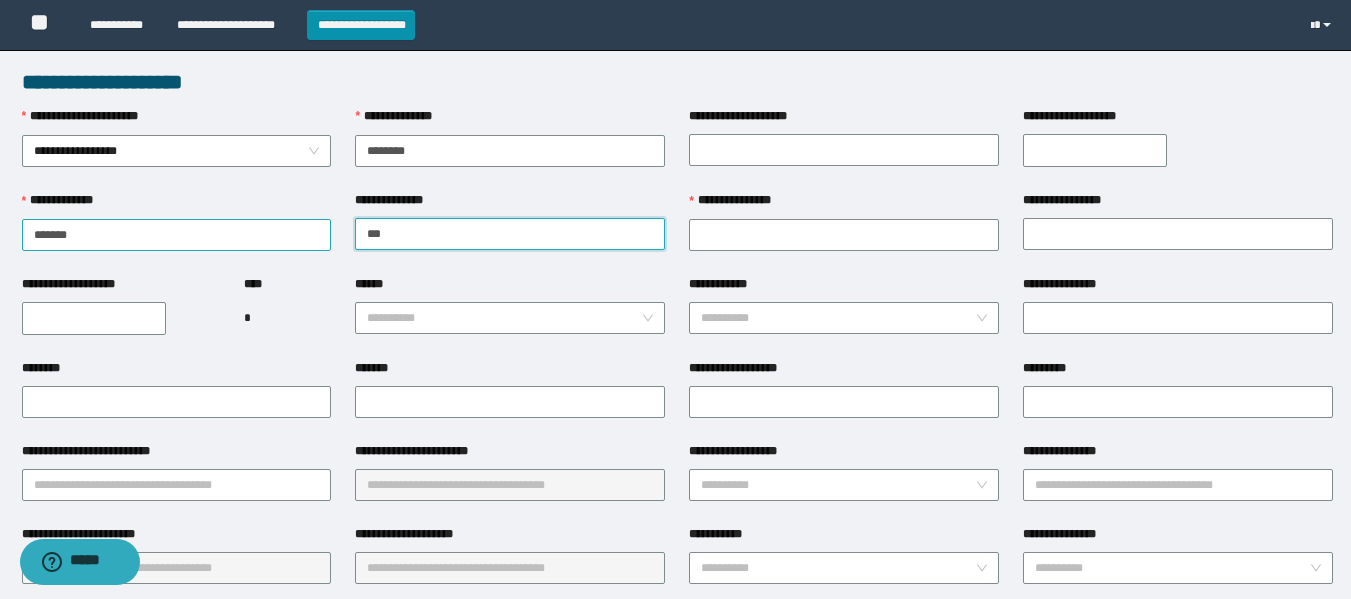 type on "*" 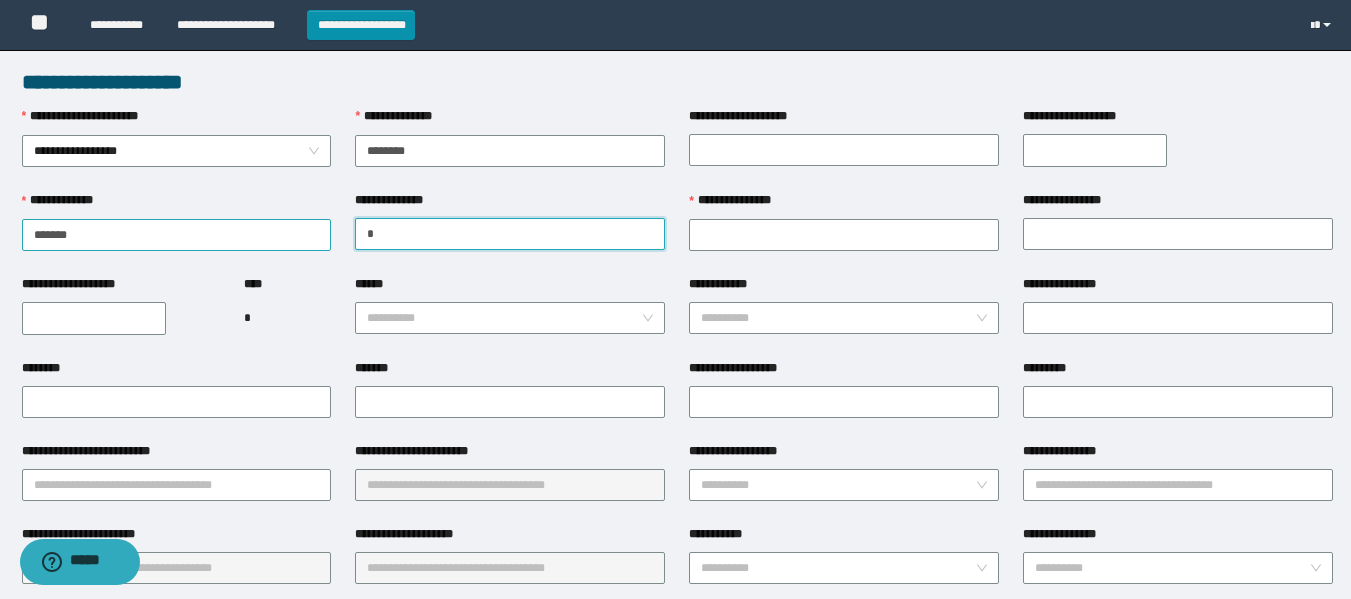 type on "**" 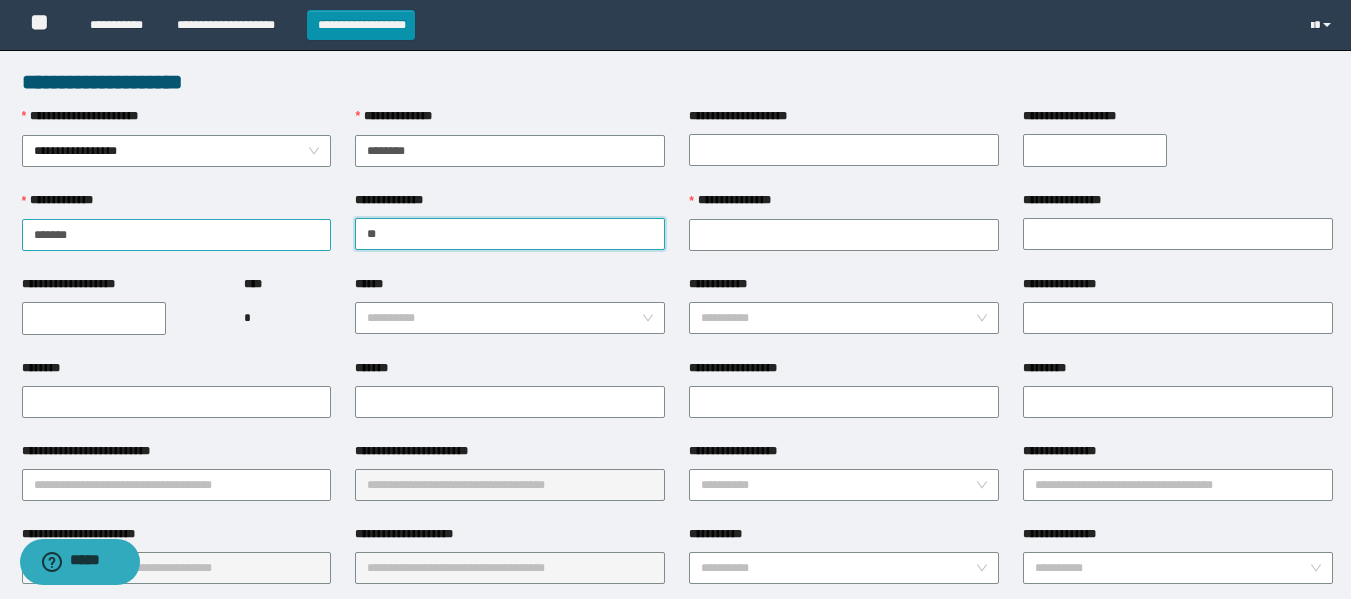 drag, startPoint x: 242, startPoint y: 234, endPoint x: 221, endPoint y: 226, distance: 22.472204 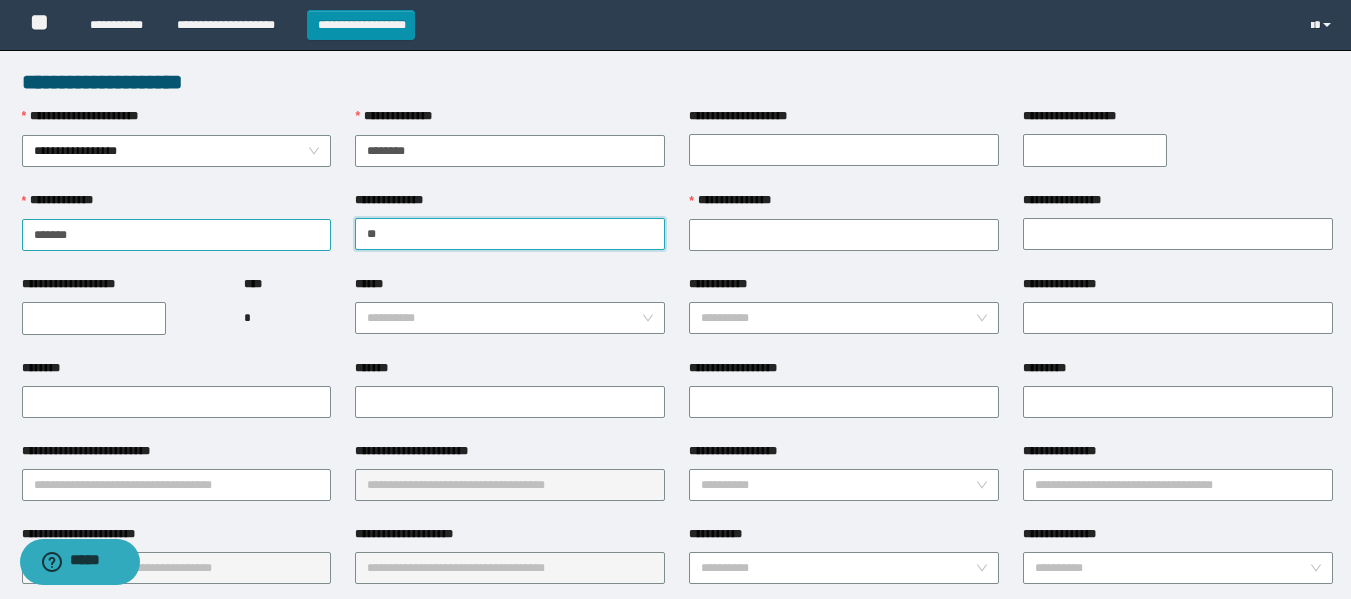 drag, startPoint x: 461, startPoint y: 226, endPoint x: 299, endPoint y: 226, distance: 162 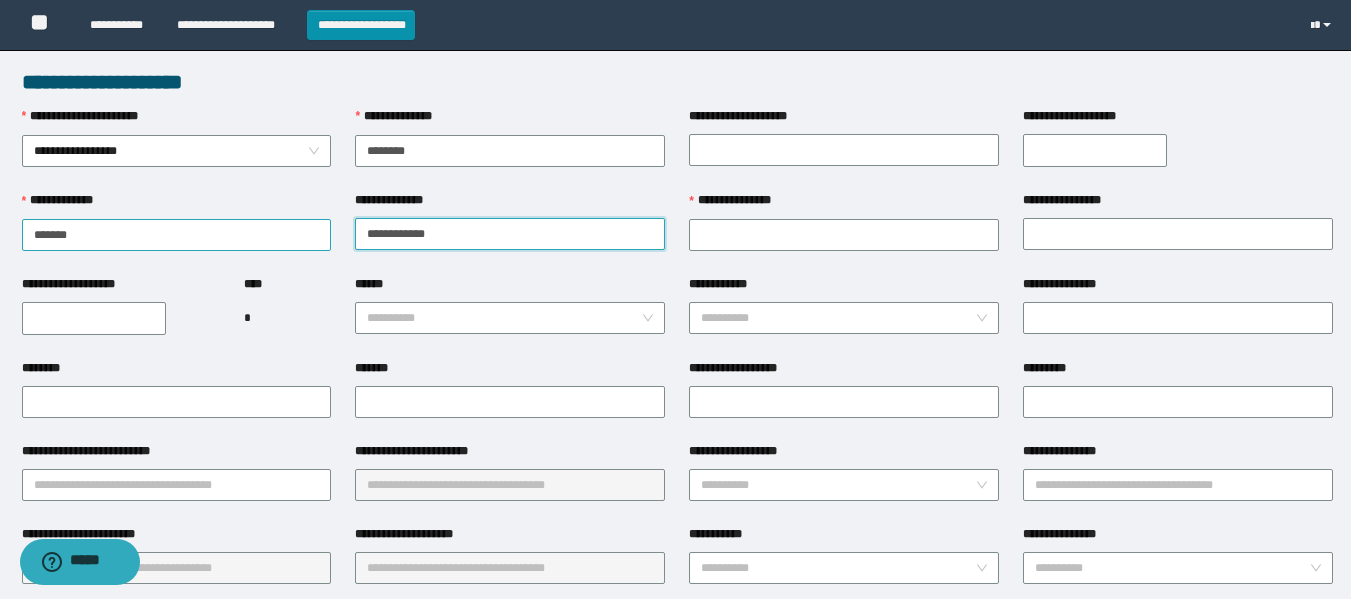 type on "**********" 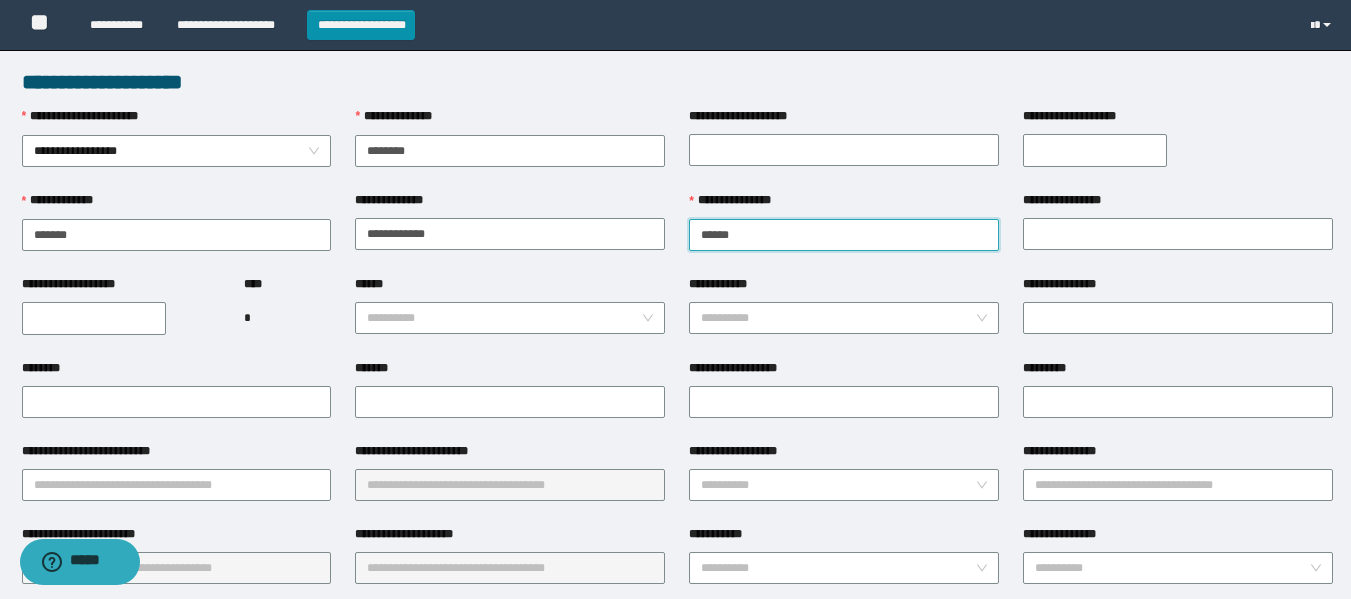 type on "*****" 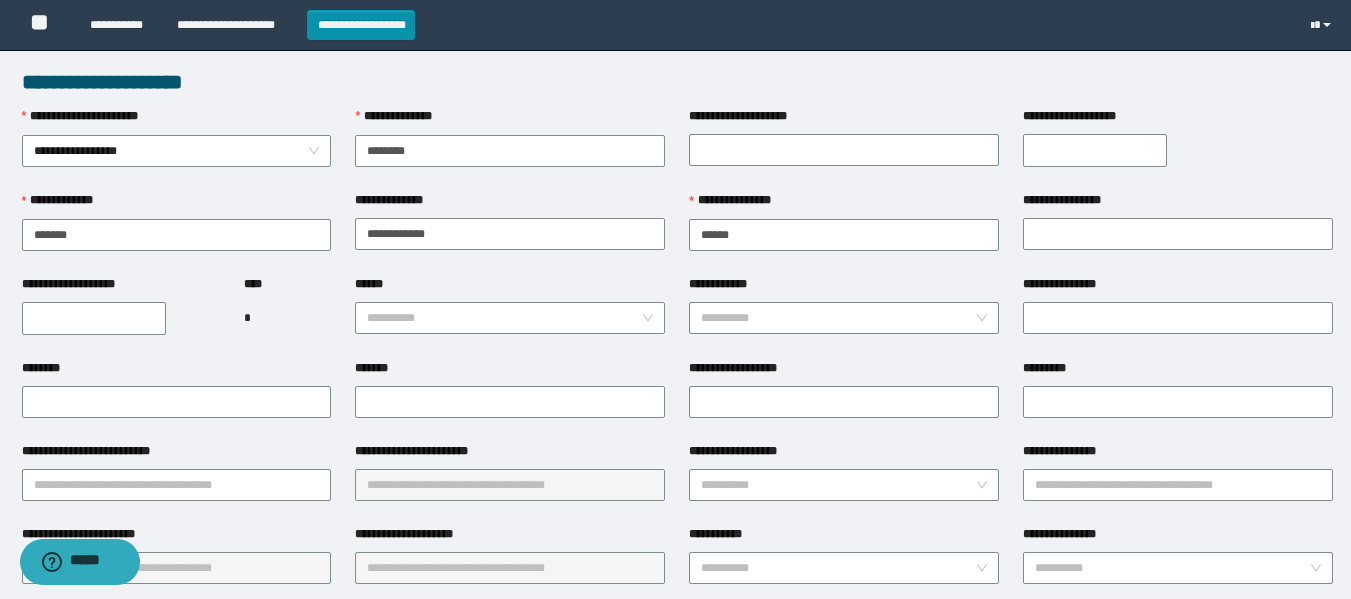 click on "**********" at bounding box center [94, 318] 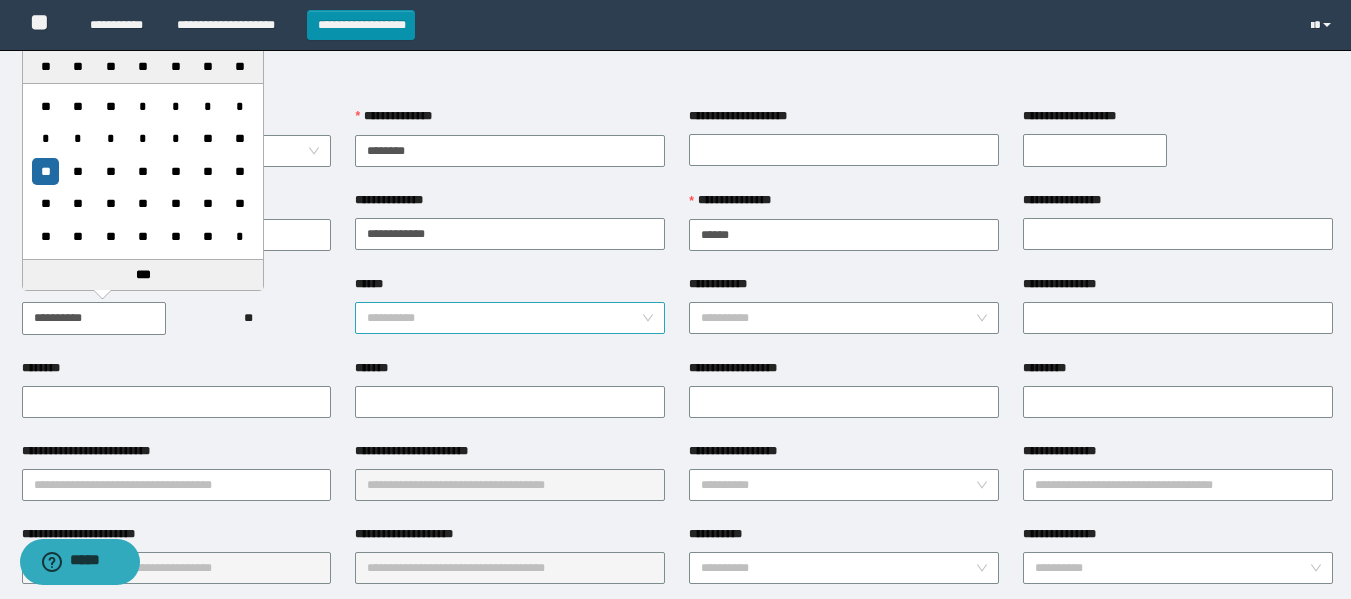 type on "**********" 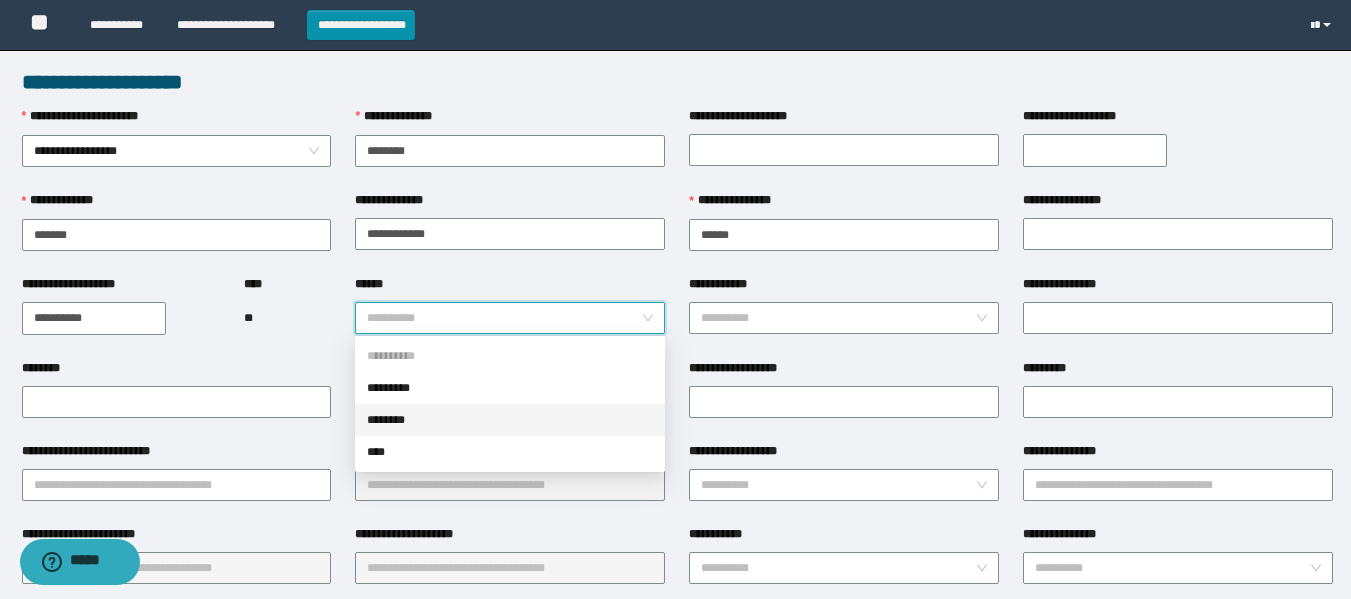 click on "********" at bounding box center (510, 420) 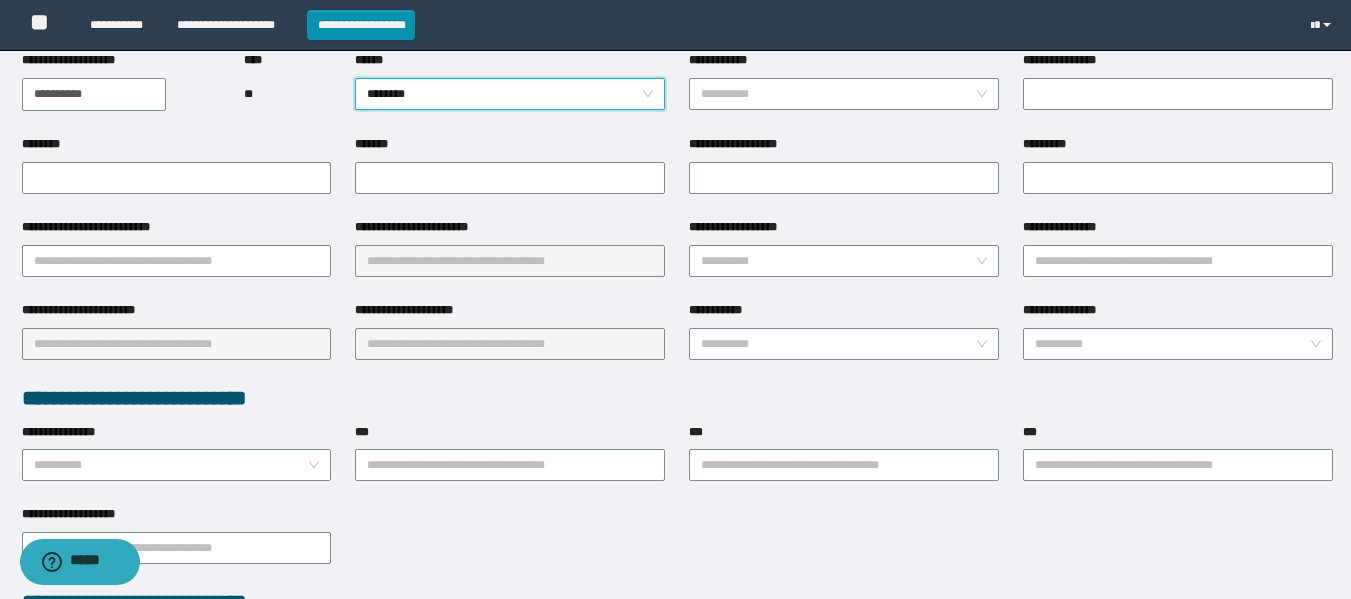 scroll, scrollTop: 238, scrollLeft: 0, axis: vertical 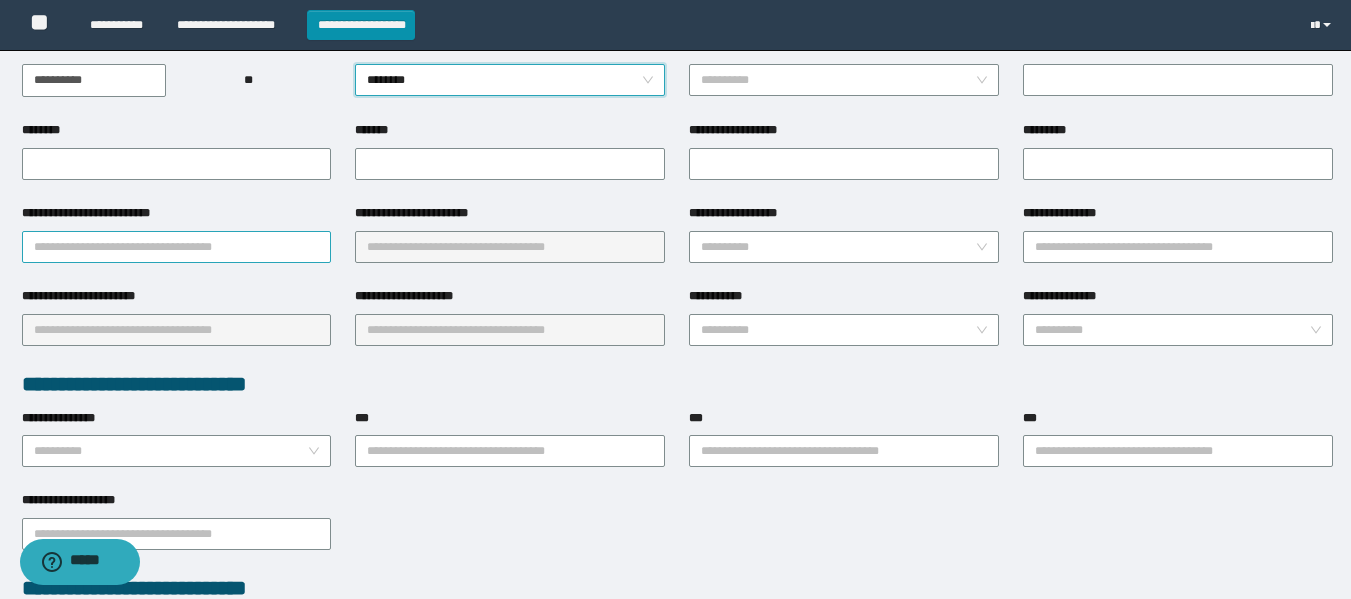 click on "**********" at bounding box center (177, 247) 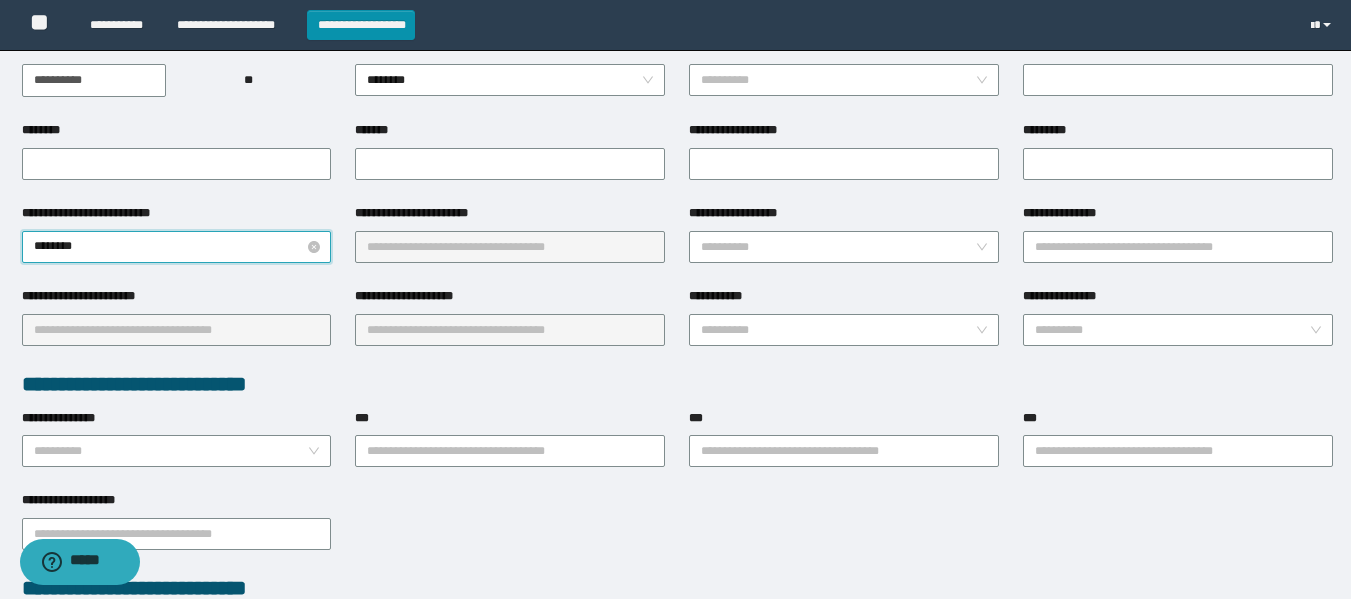 type on "*********" 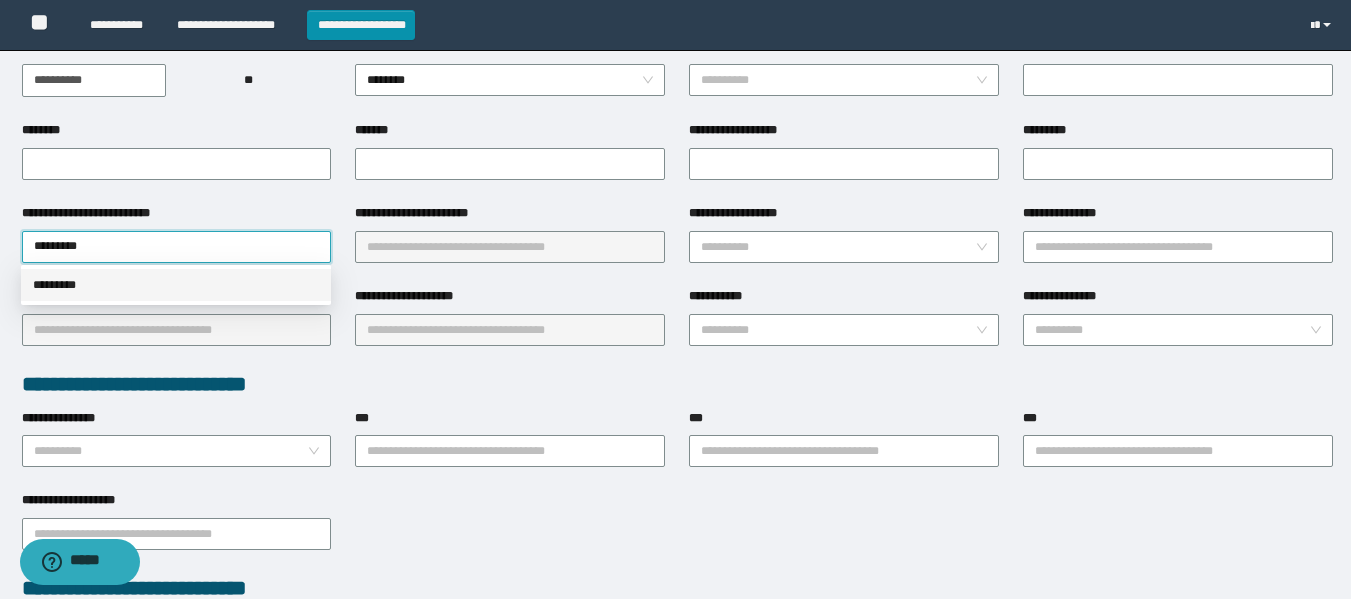 click on "*********" at bounding box center (176, 285) 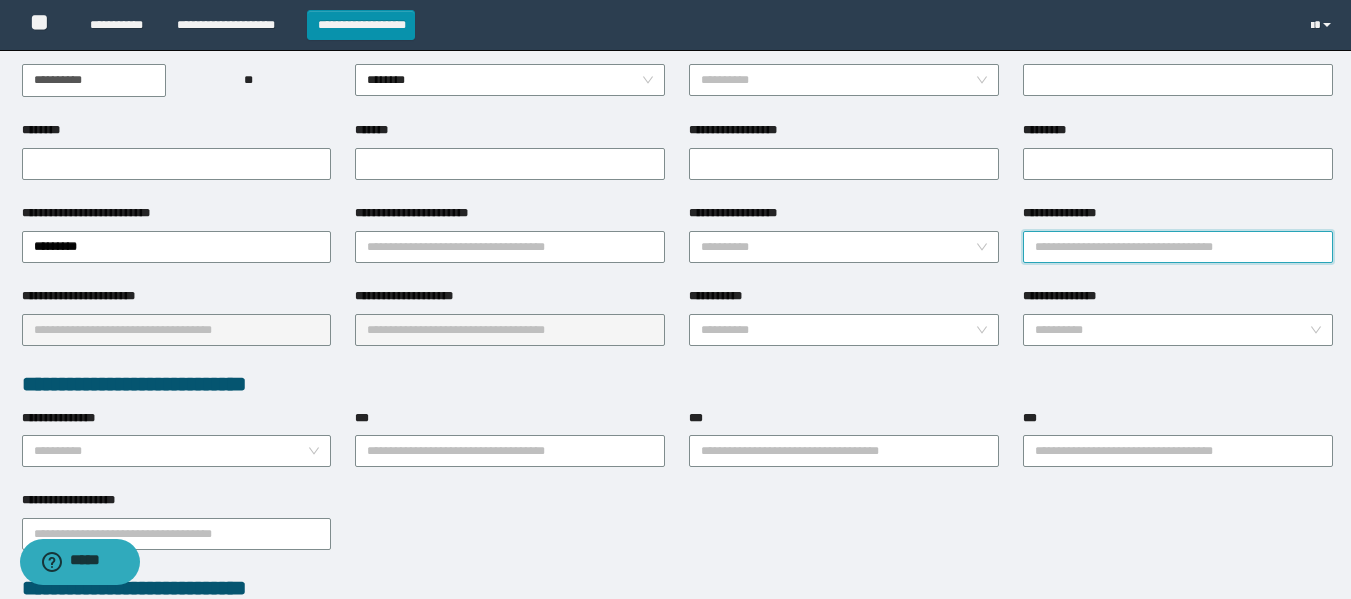 click on "**********" at bounding box center [1178, 247] 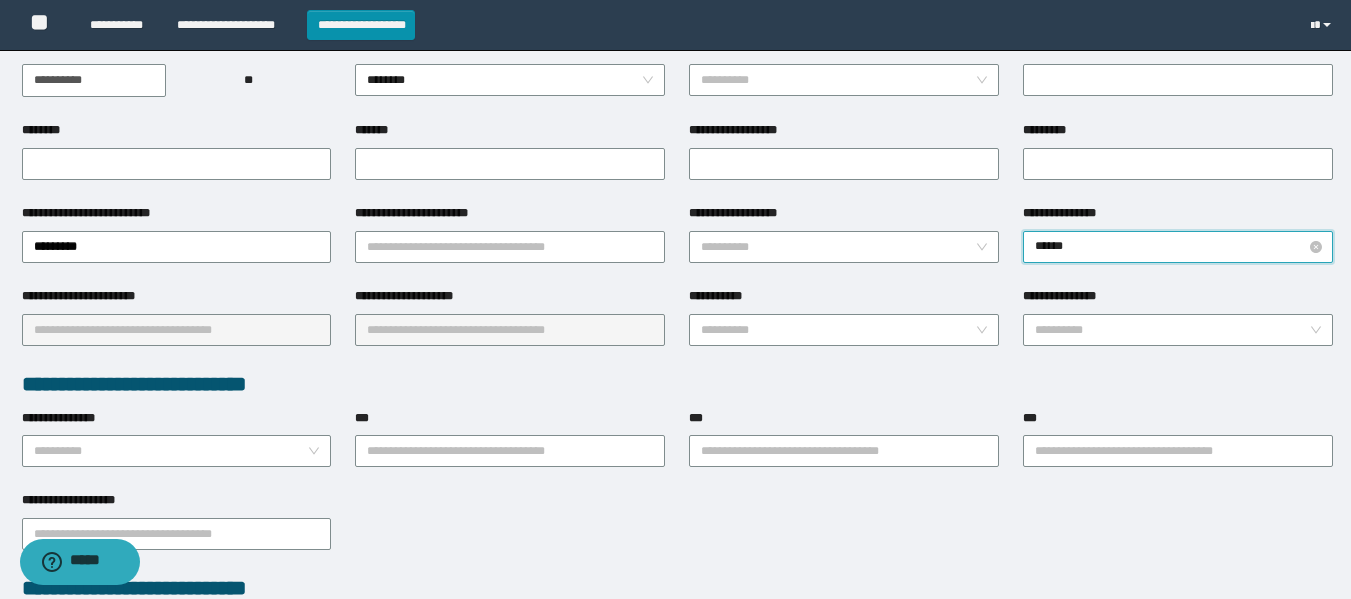 type on "*****" 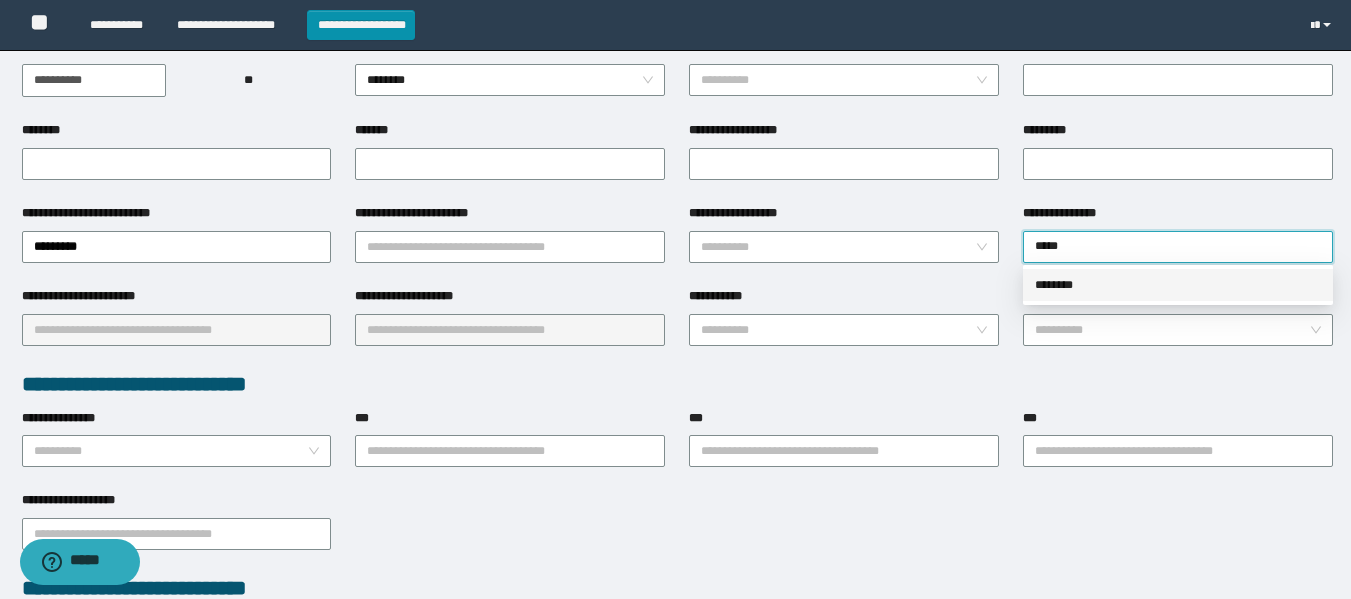 click on "********" at bounding box center (1178, 285) 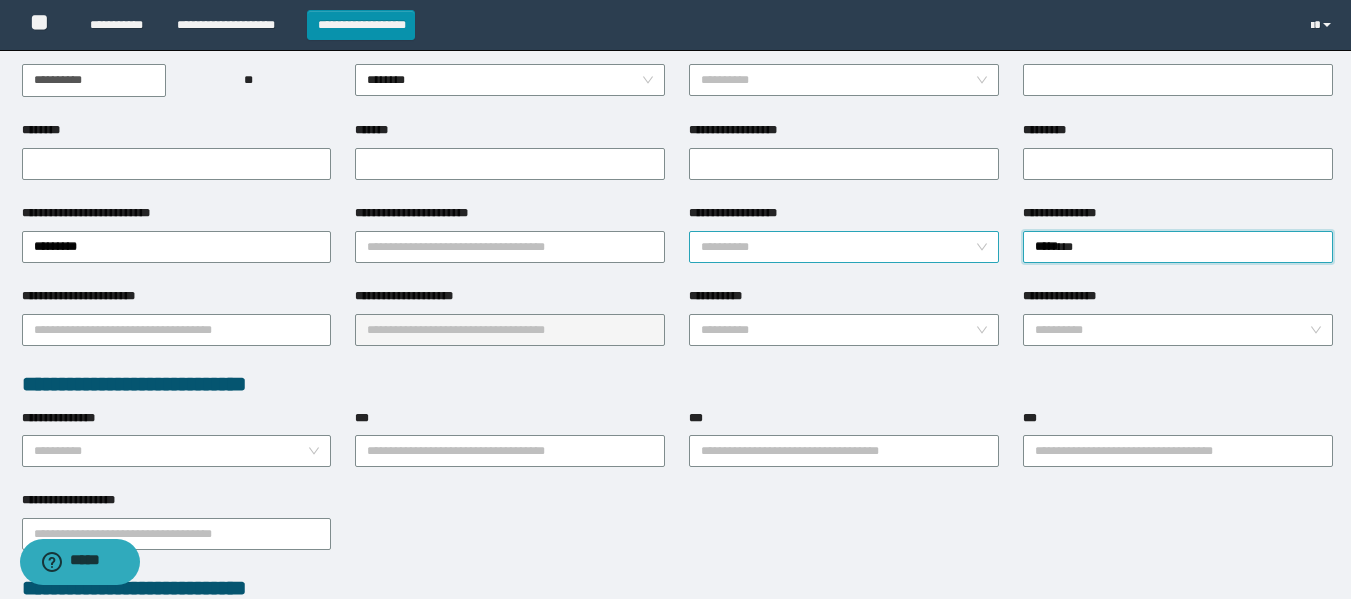 click on "**********" at bounding box center [838, 247] 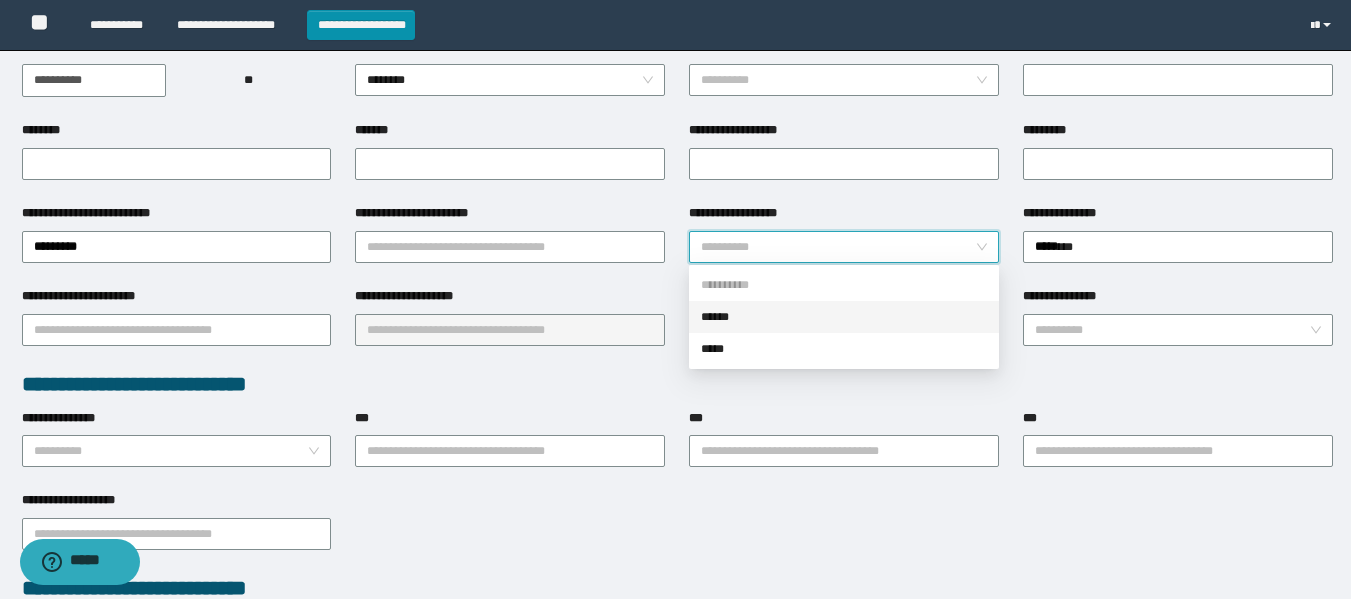 drag, startPoint x: 766, startPoint y: 320, endPoint x: 548, endPoint y: 320, distance: 218 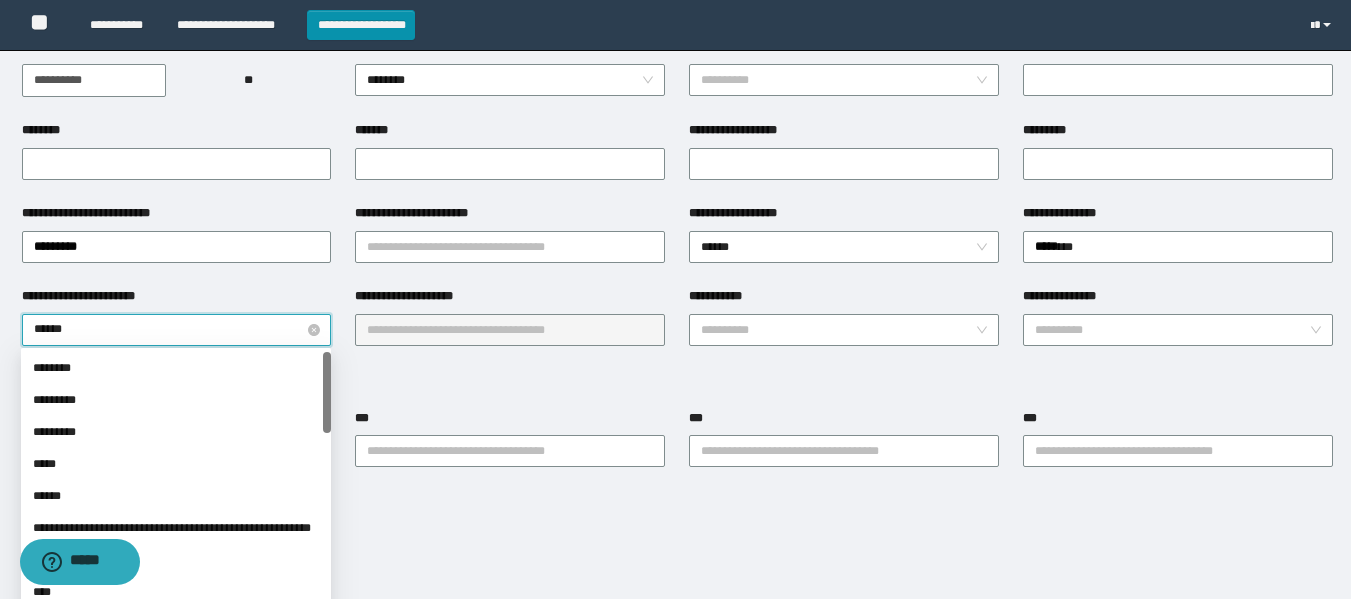 type on "*******" 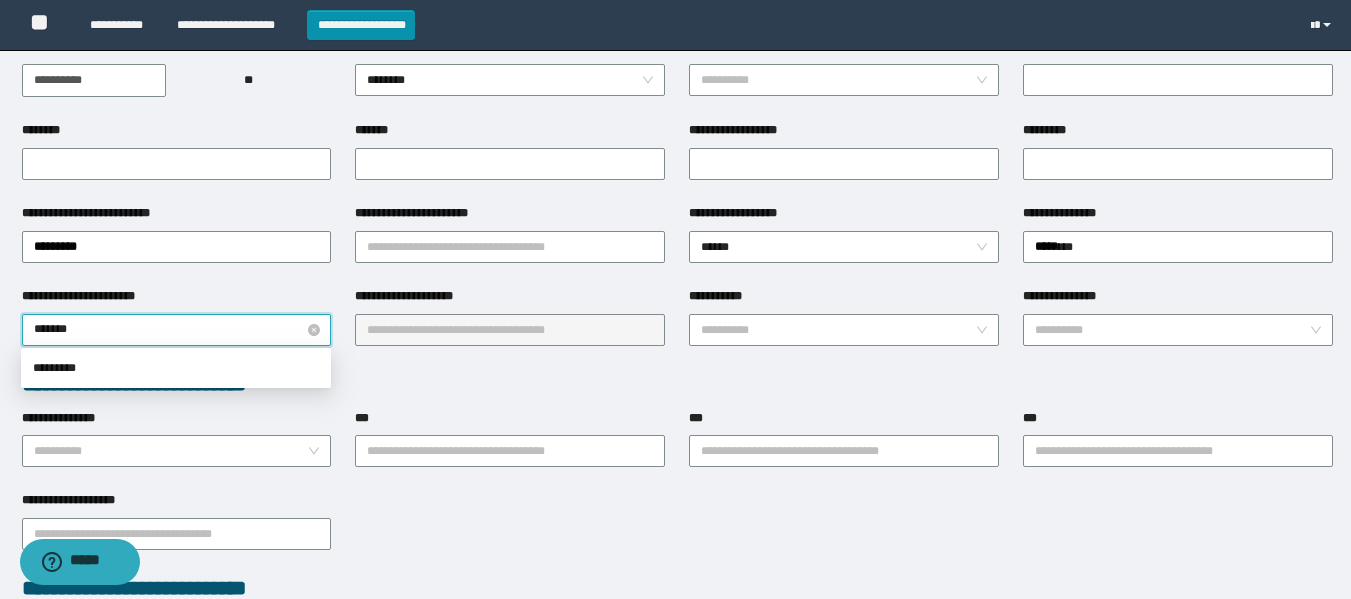 drag, startPoint x: 240, startPoint y: 334, endPoint x: 235, endPoint y: 352, distance: 18.681541 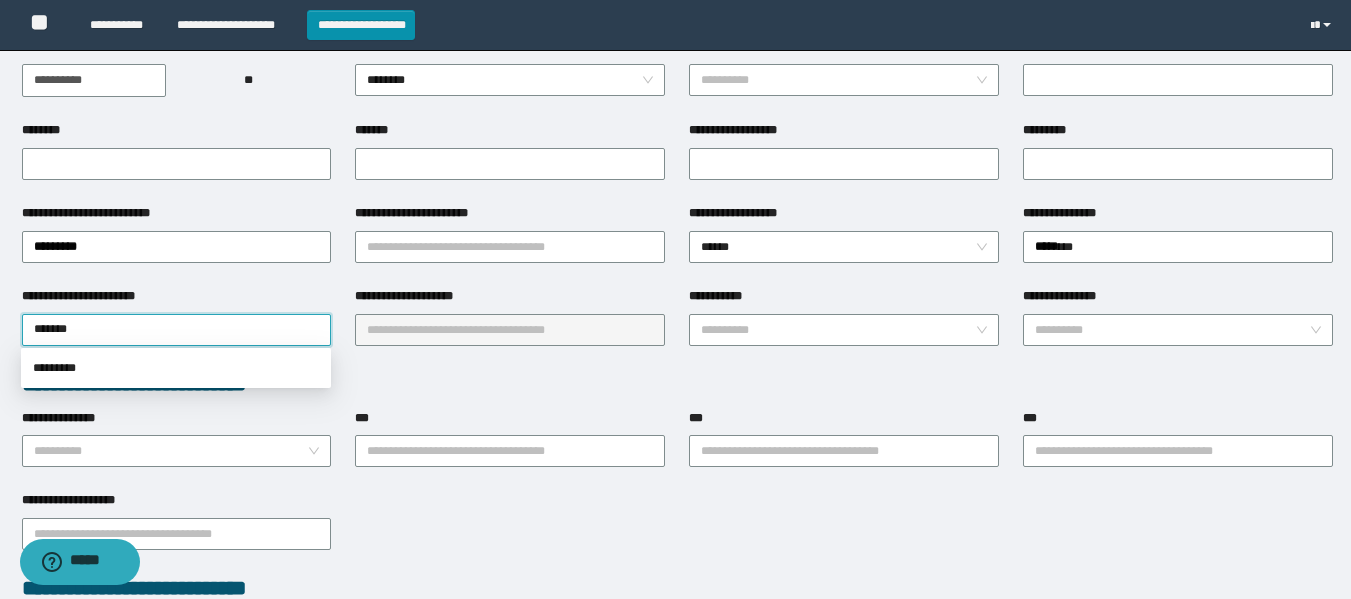 click on "*******" at bounding box center [177, 330] 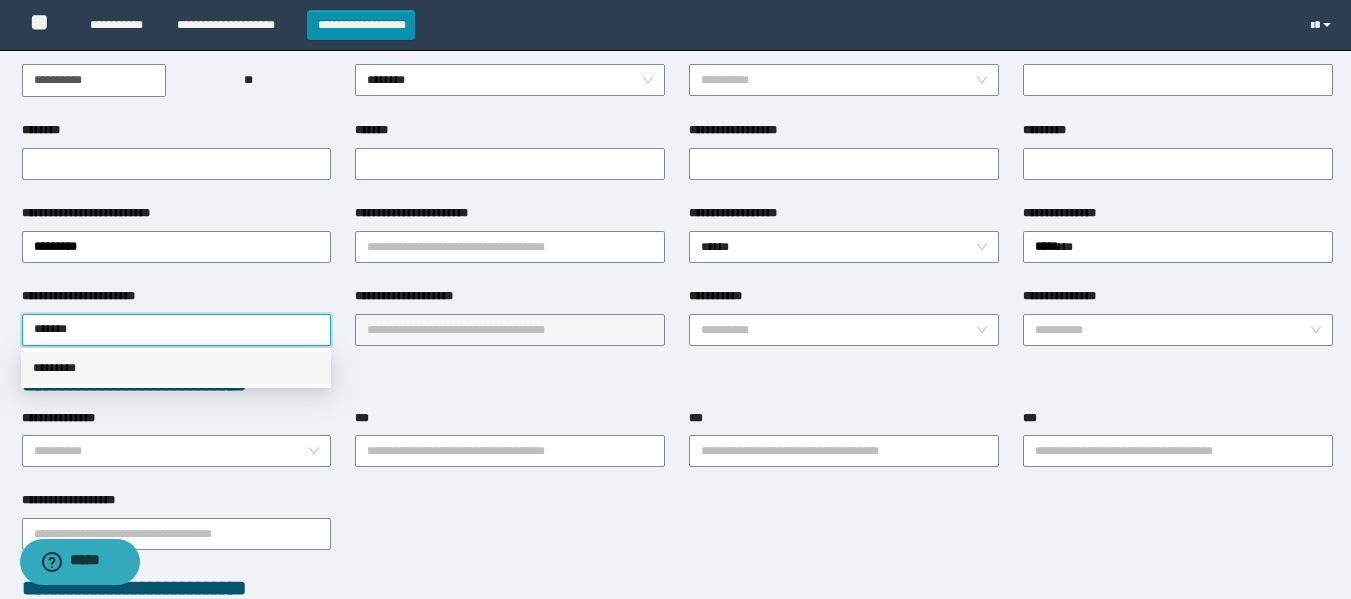 click on "*********" at bounding box center (176, 368) 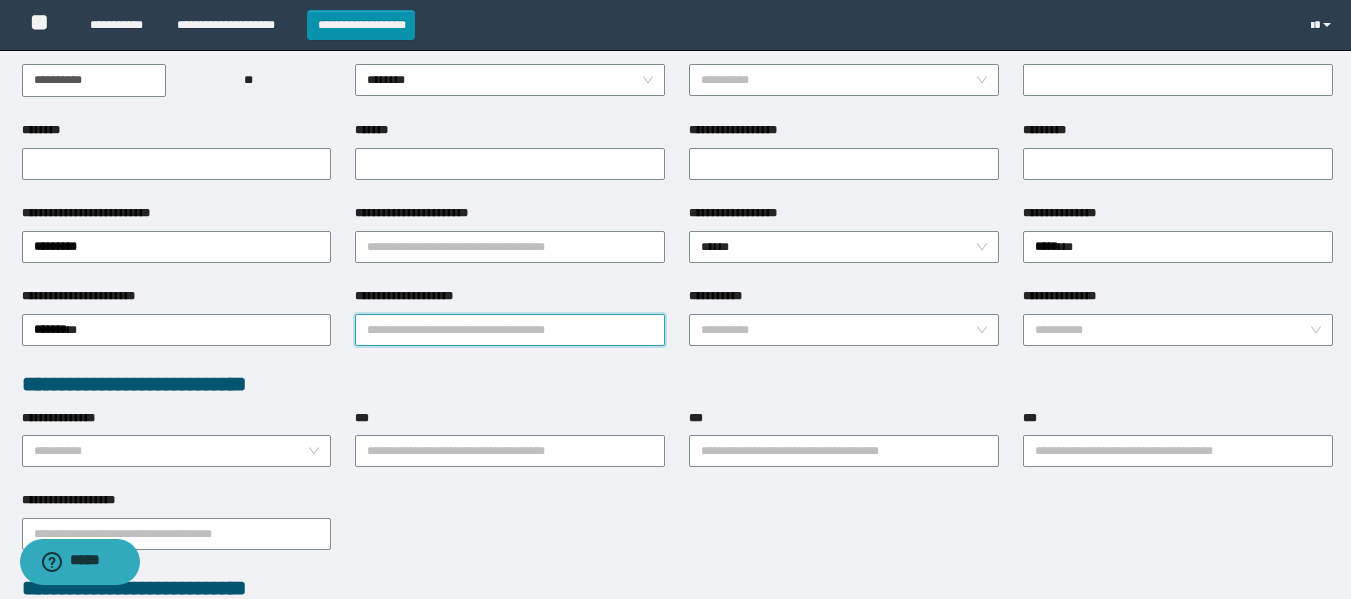 click on "**********" at bounding box center (510, 330) 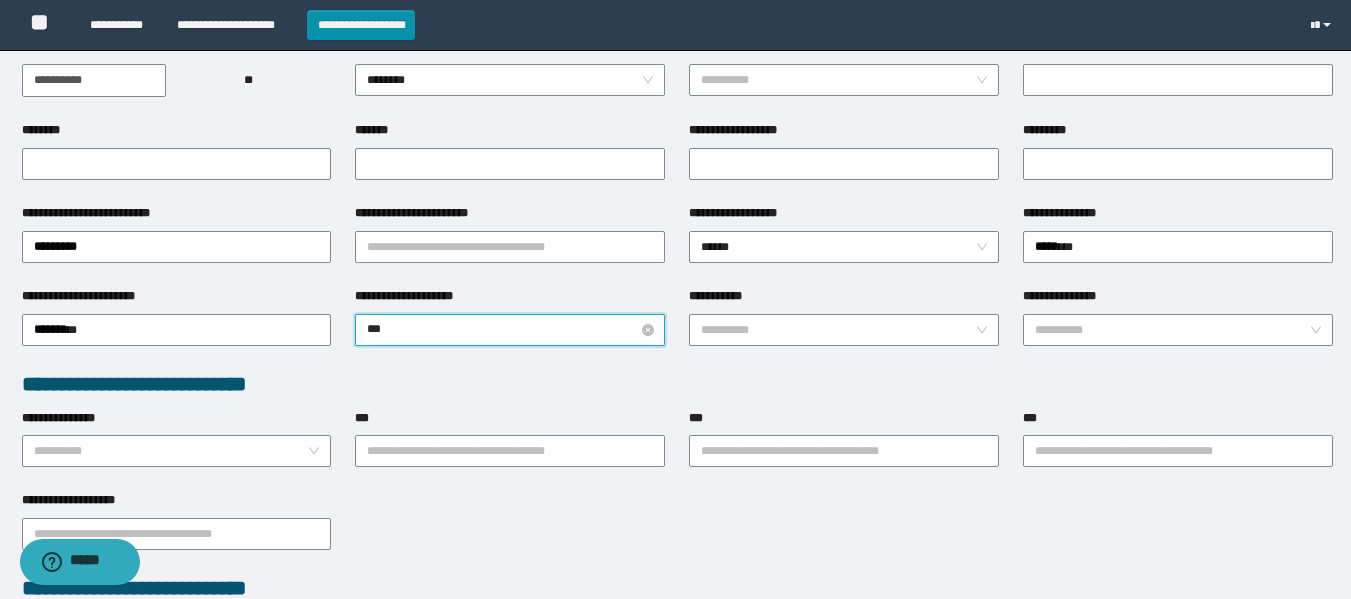 type on "****" 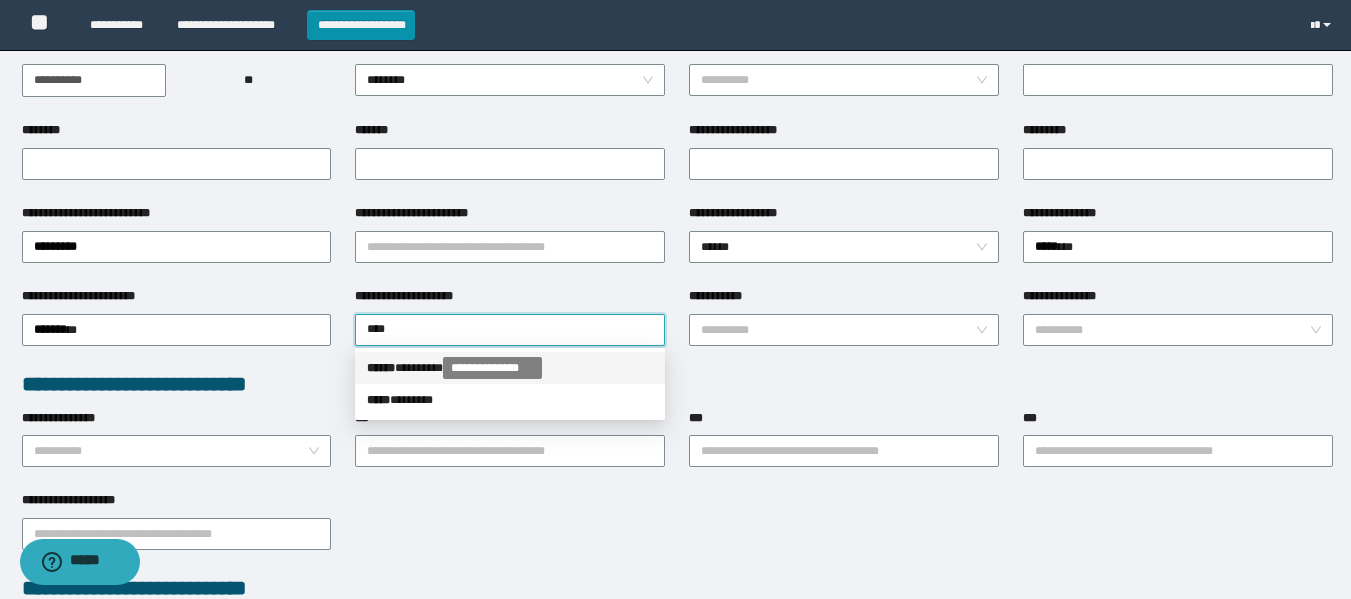 click on "[FIRST] [LAST]   [EMAIL]" at bounding box center (510, 368) 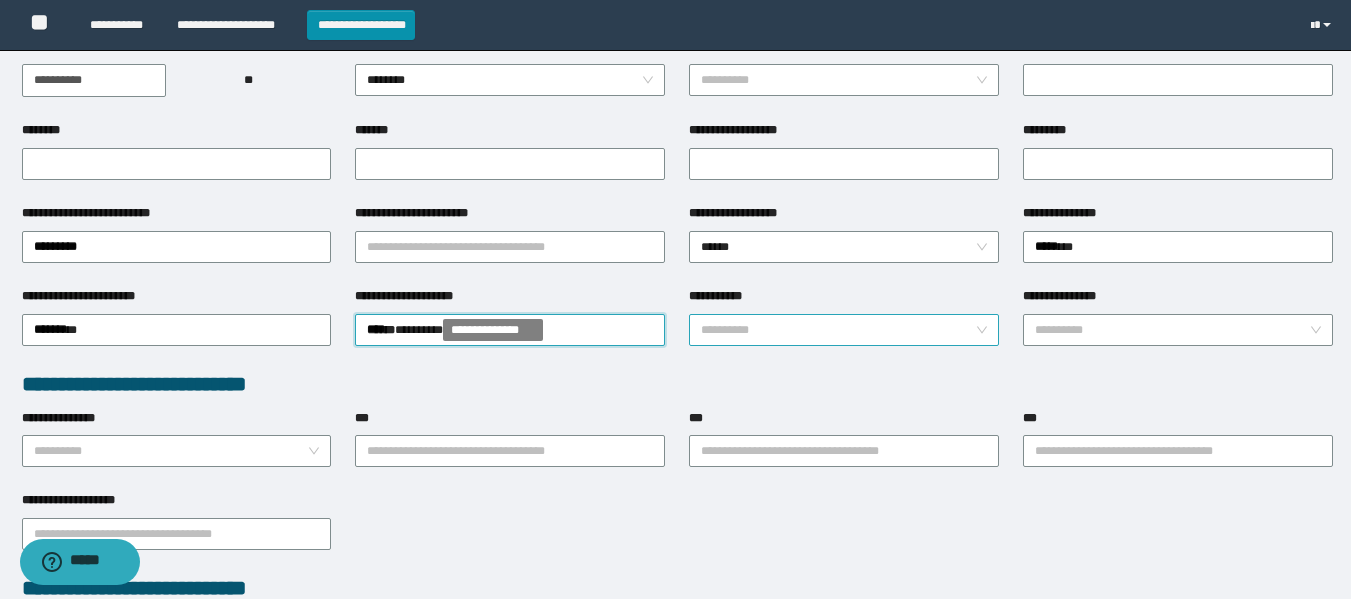 click on "**********" at bounding box center (844, 330) 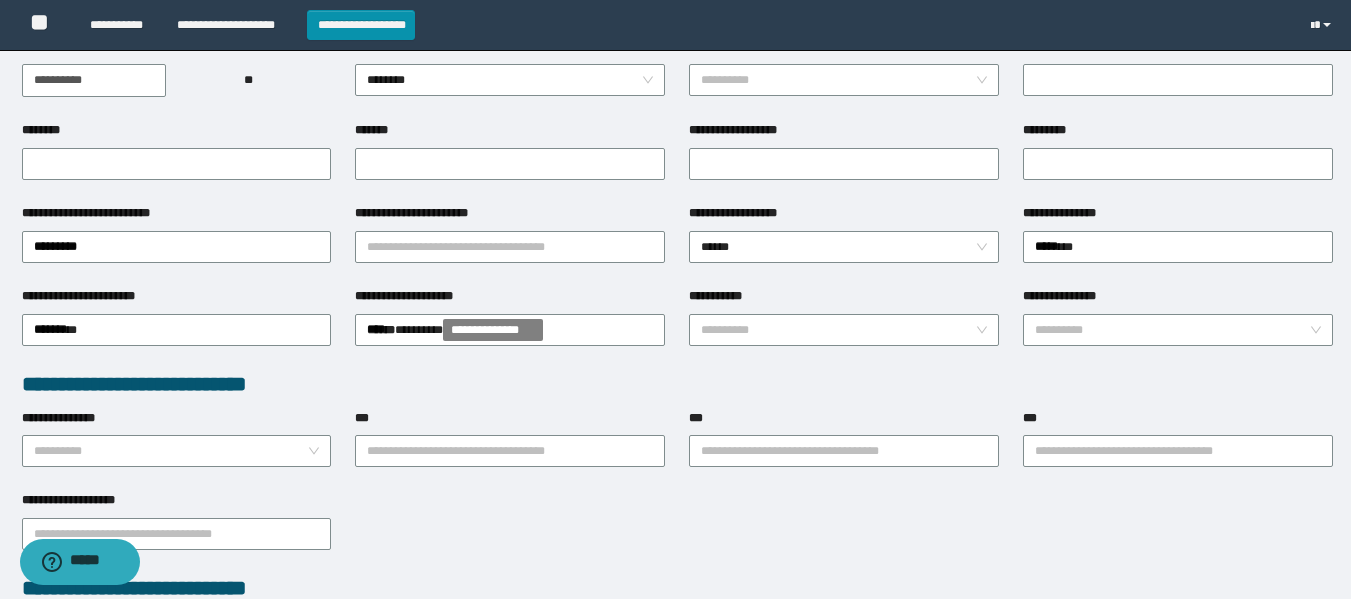 click on "**********" at bounding box center (1178, 328) 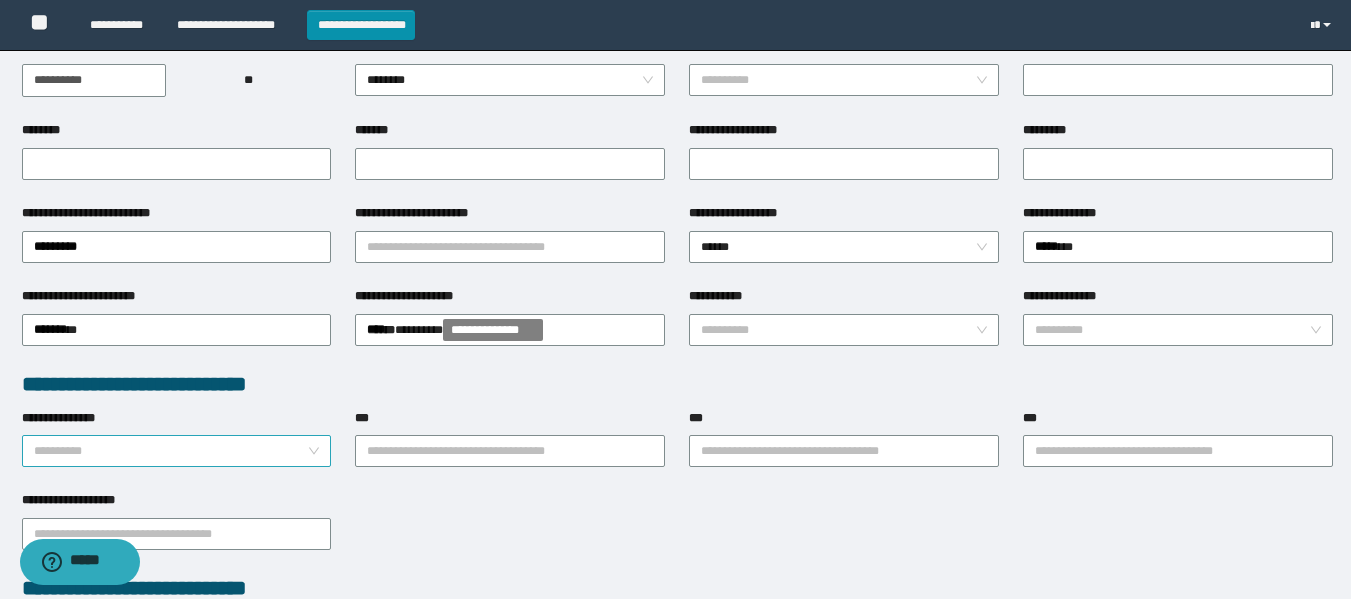 click on "**********" at bounding box center (171, 451) 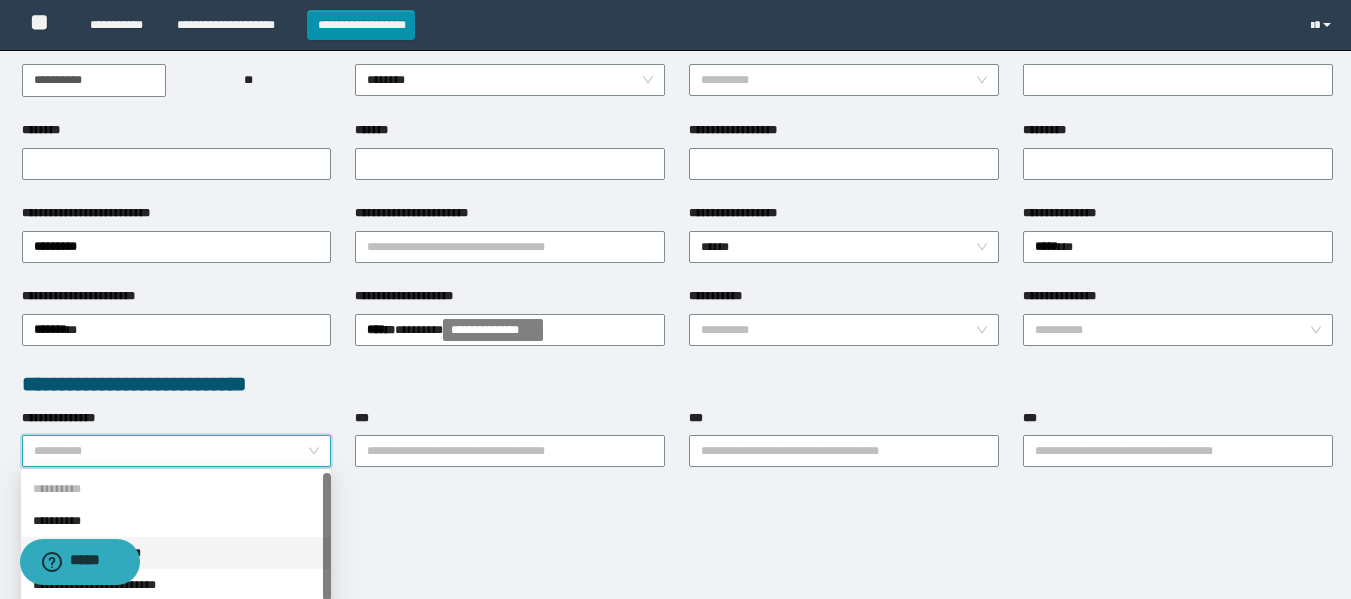 click on "**********" at bounding box center (176, 553) 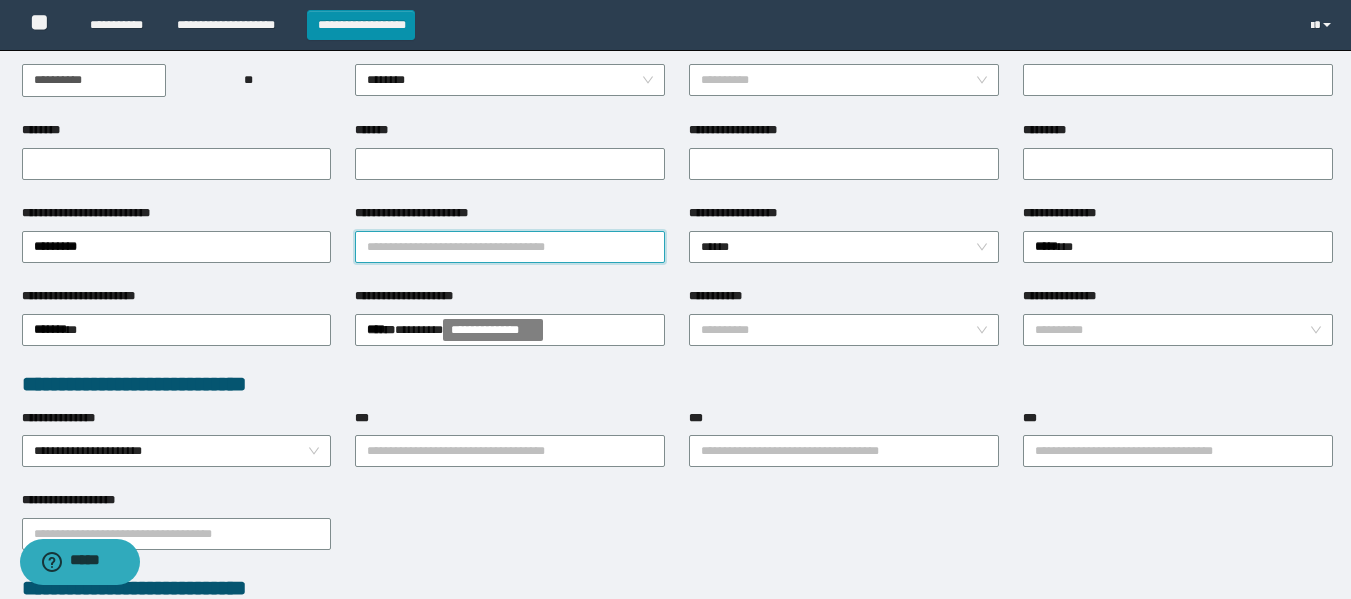click on "**********" at bounding box center [510, 247] 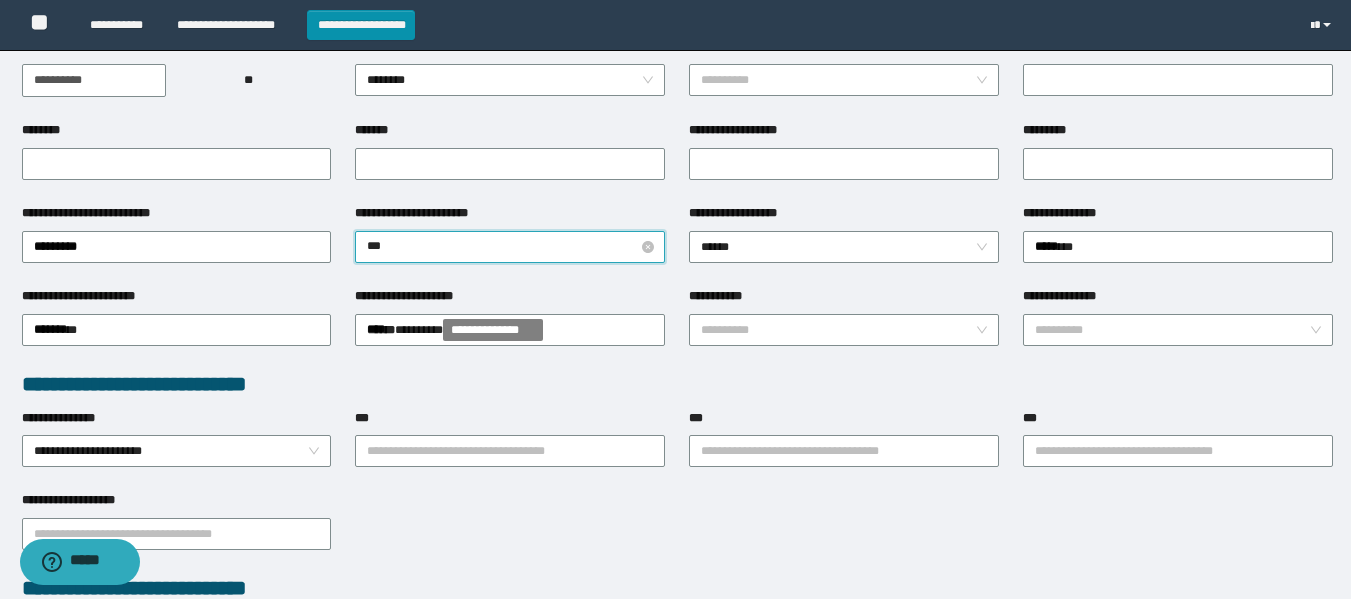 type on "****" 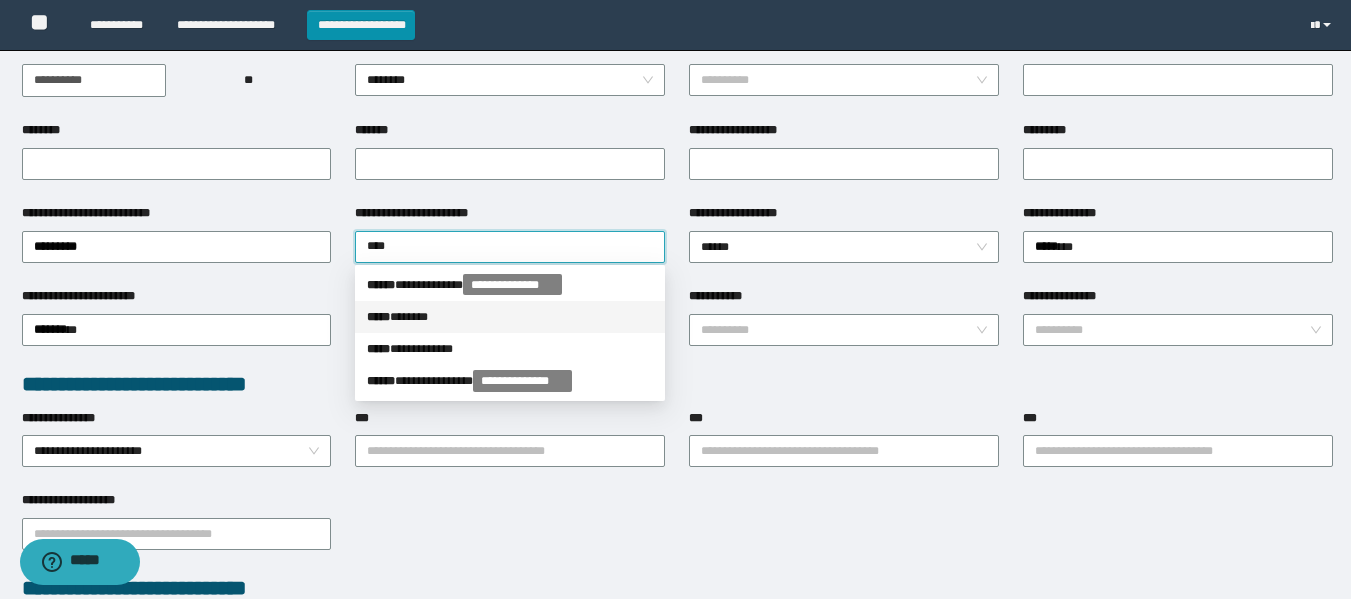 click on "***** * *****" at bounding box center [510, 317] 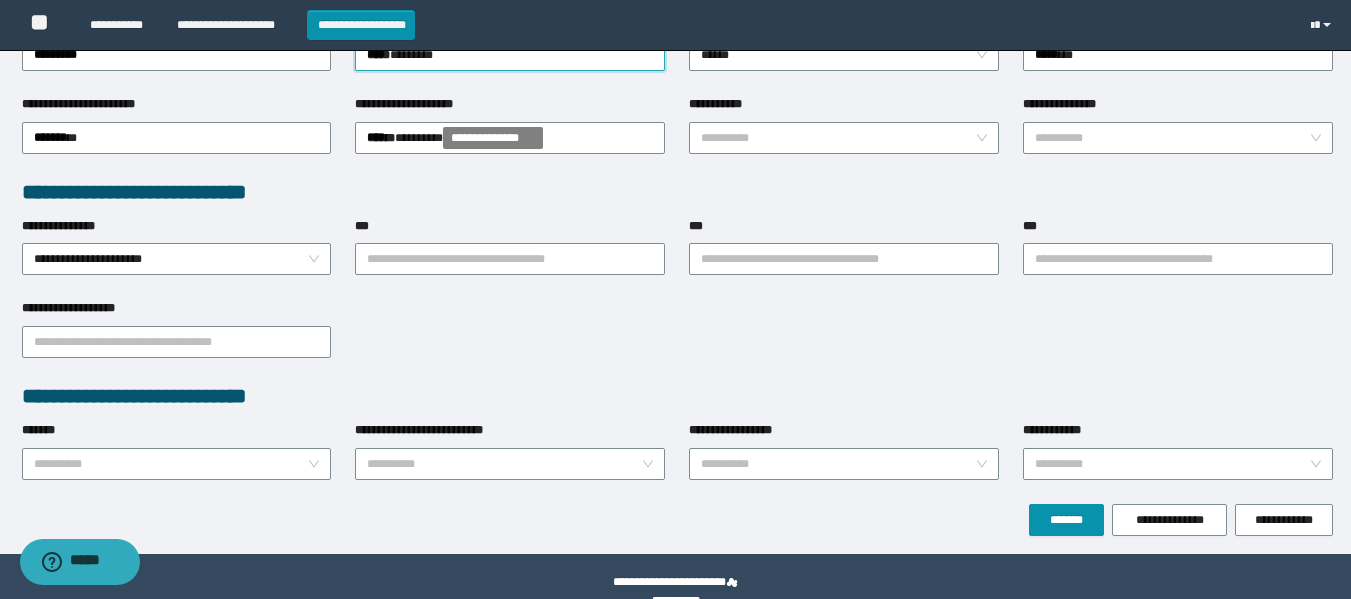 scroll, scrollTop: 462, scrollLeft: 0, axis: vertical 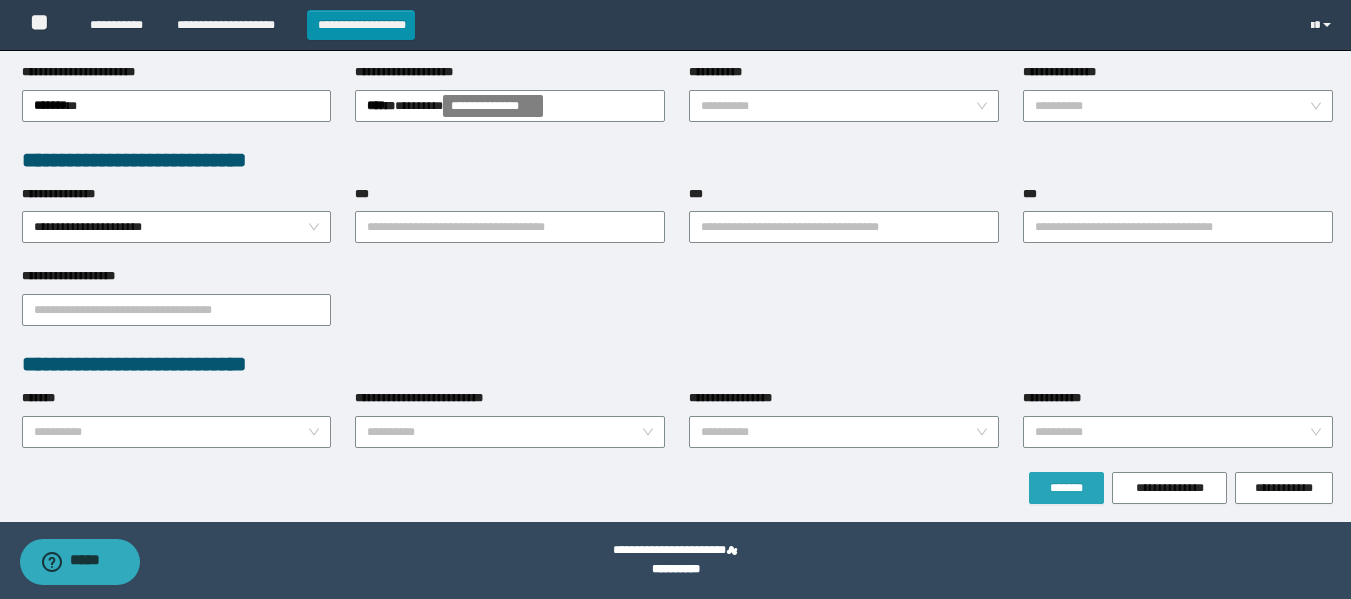 click on "*******" at bounding box center (1066, 488) 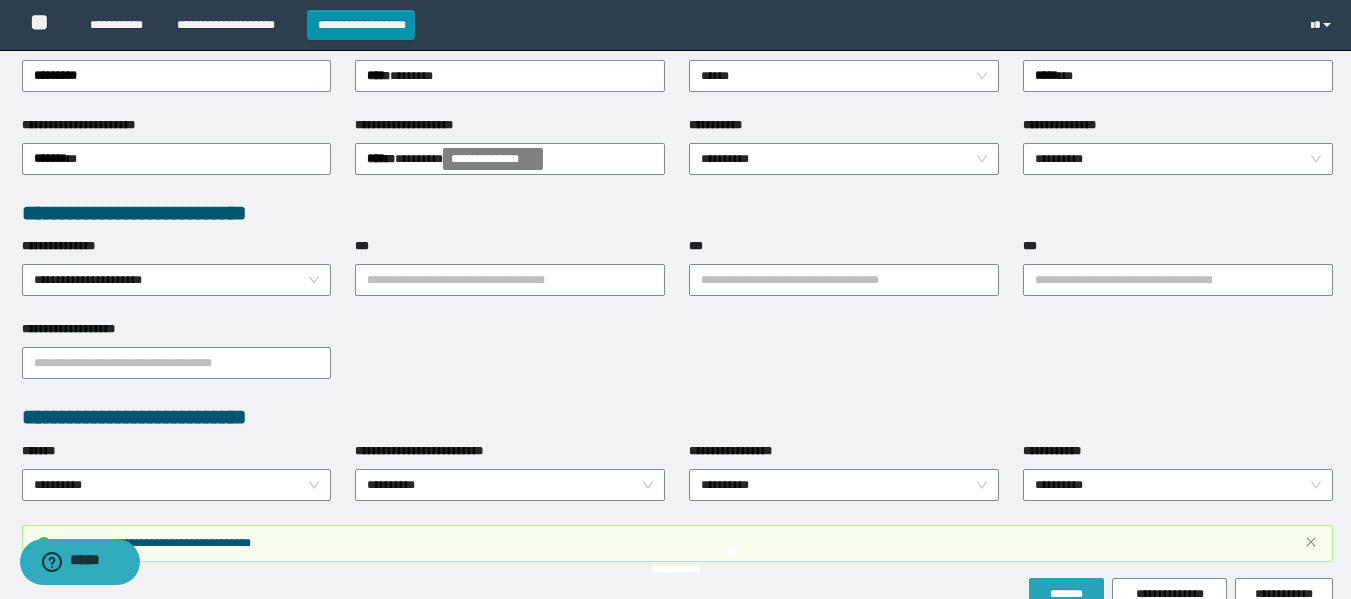 scroll, scrollTop: 514, scrollLeft: 0, axis: vertical 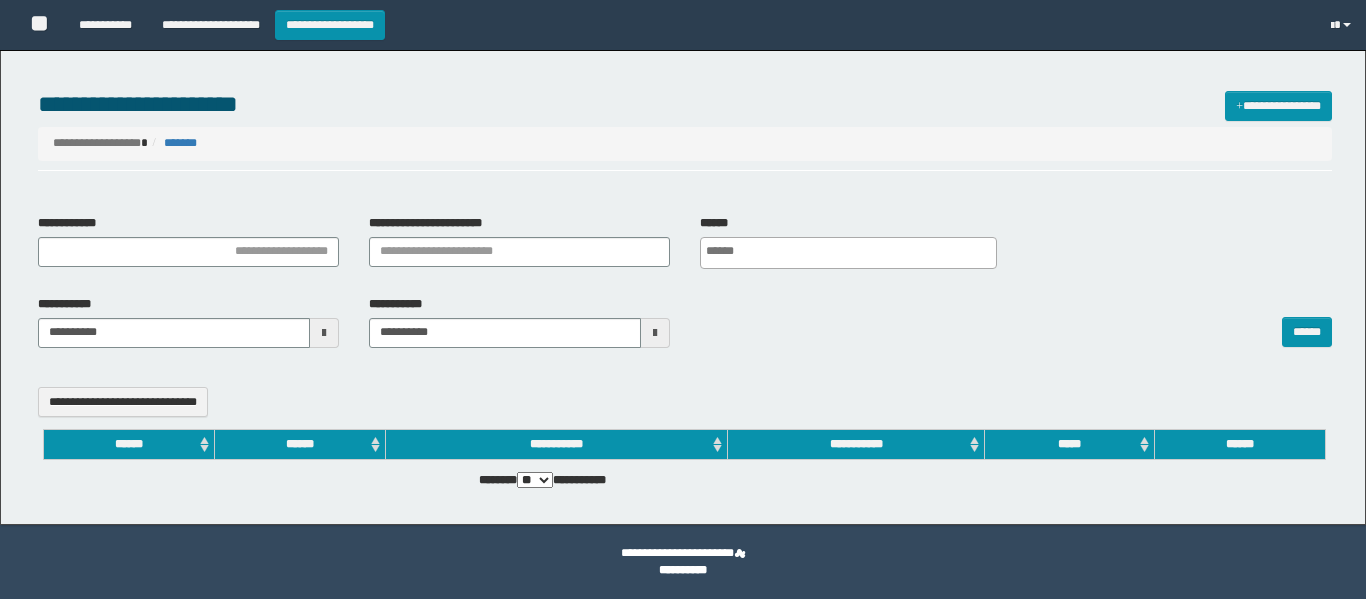 select 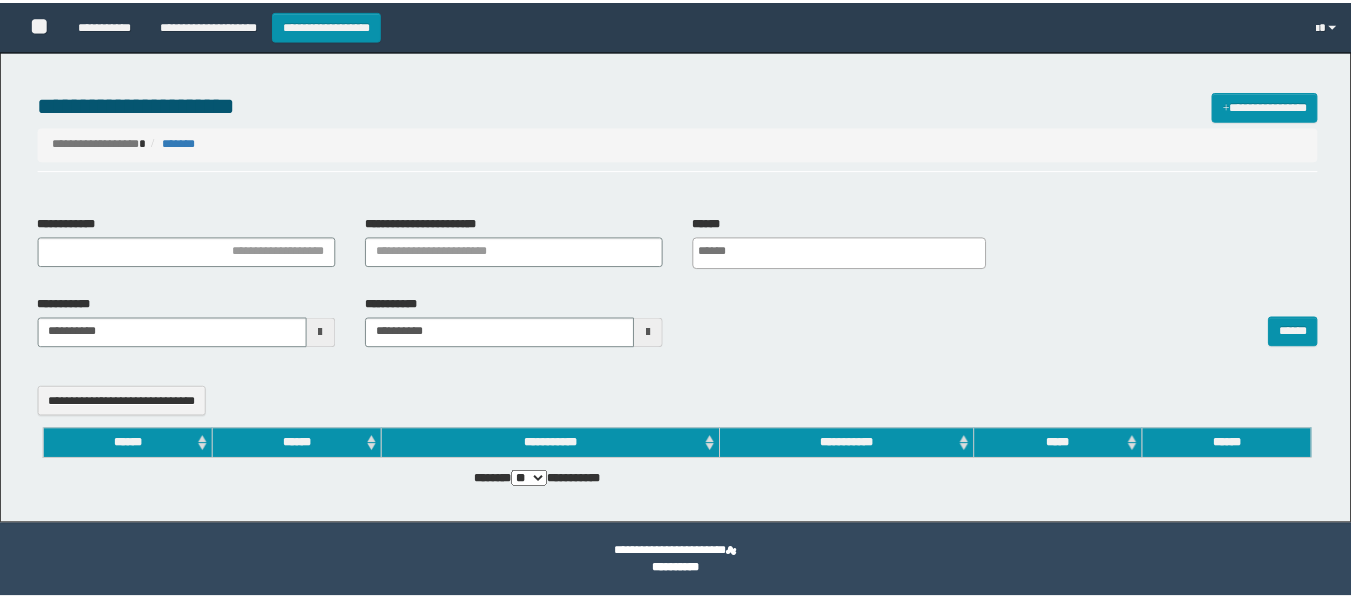 scroll, scrollTop: 0, scrollLeft: 0, axis: both 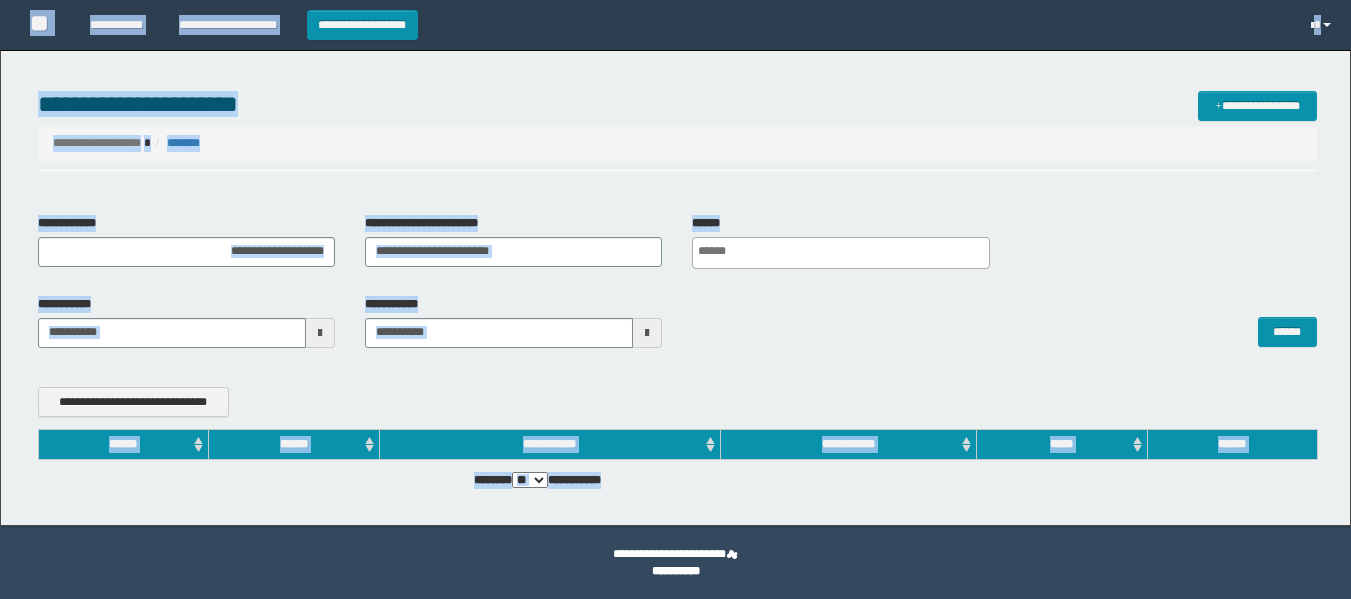 click on "**********" at bounding box center [675, 299] 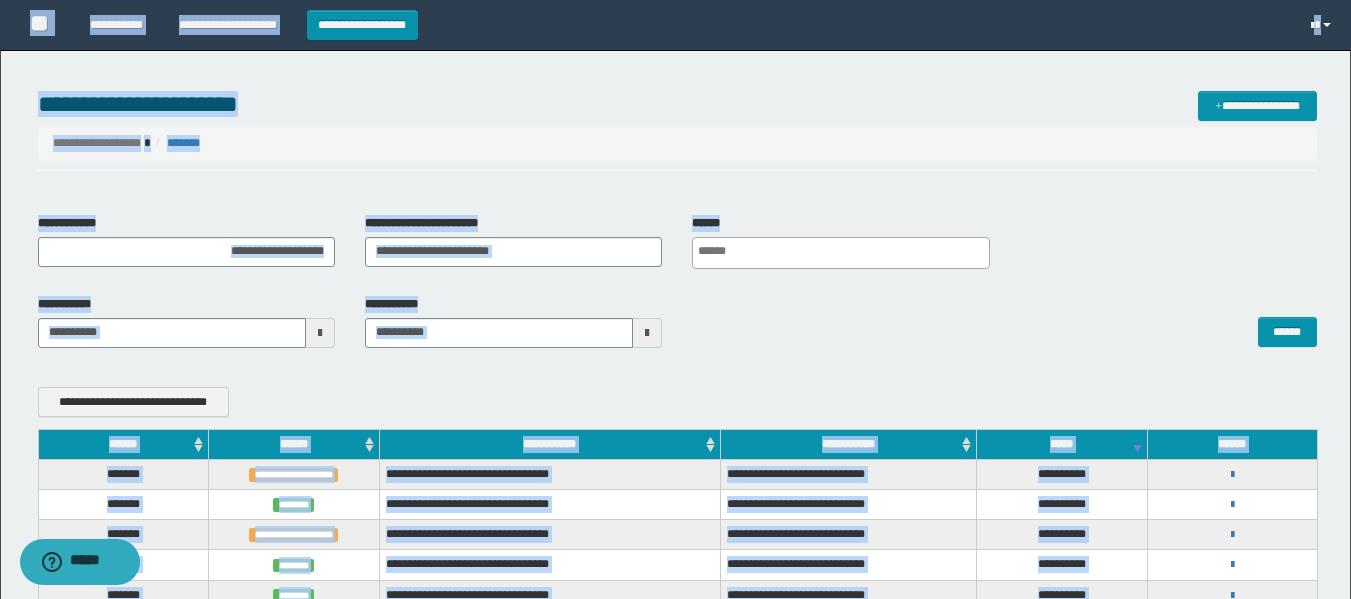 click on "**********" at bounding box center [677, 289] 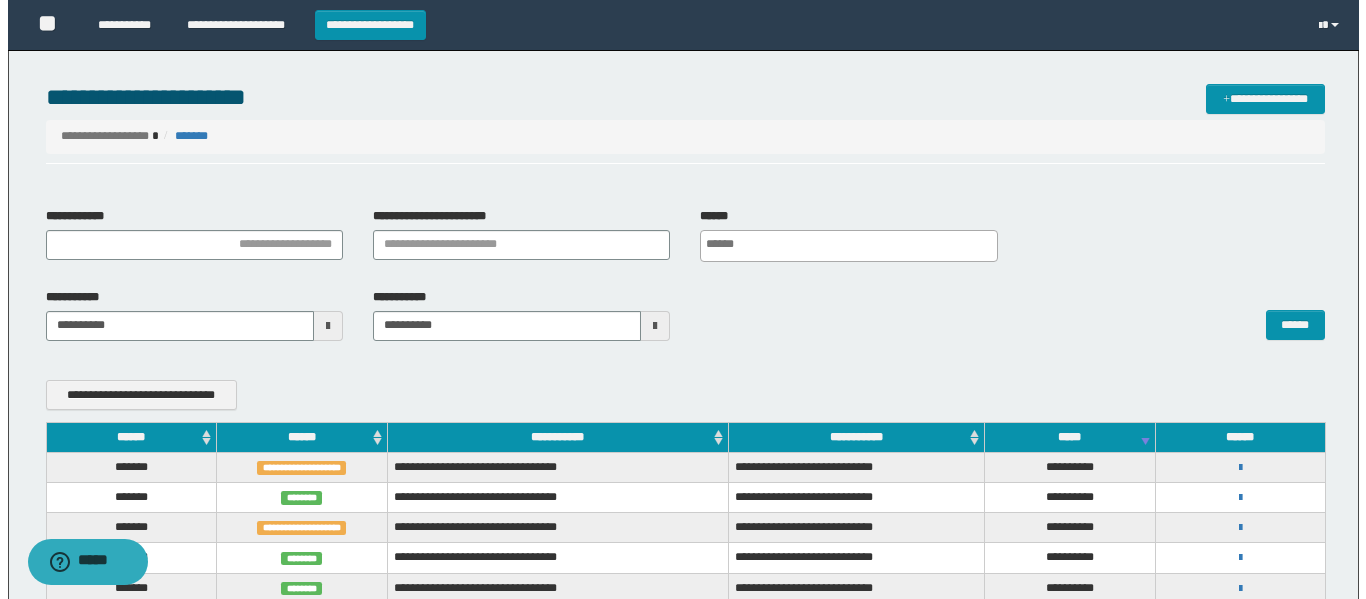 scroll, scrollTop: 0, scrollLeft: 0, axis: both 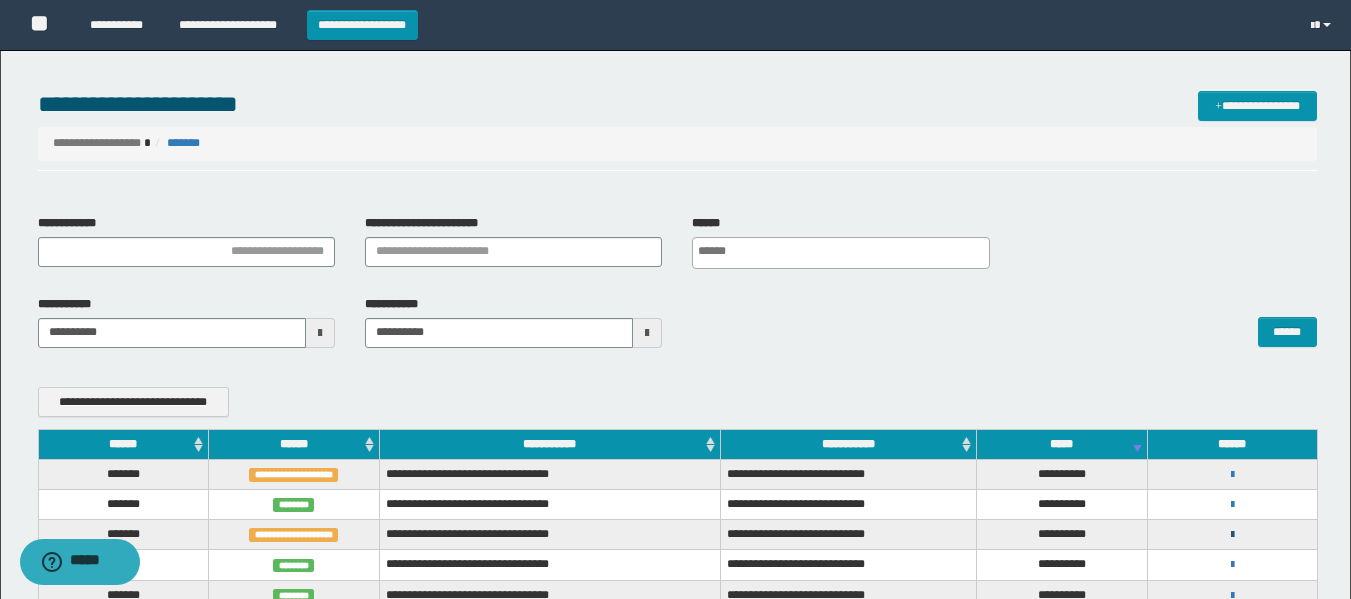 click at bounding box center (1232, 535) 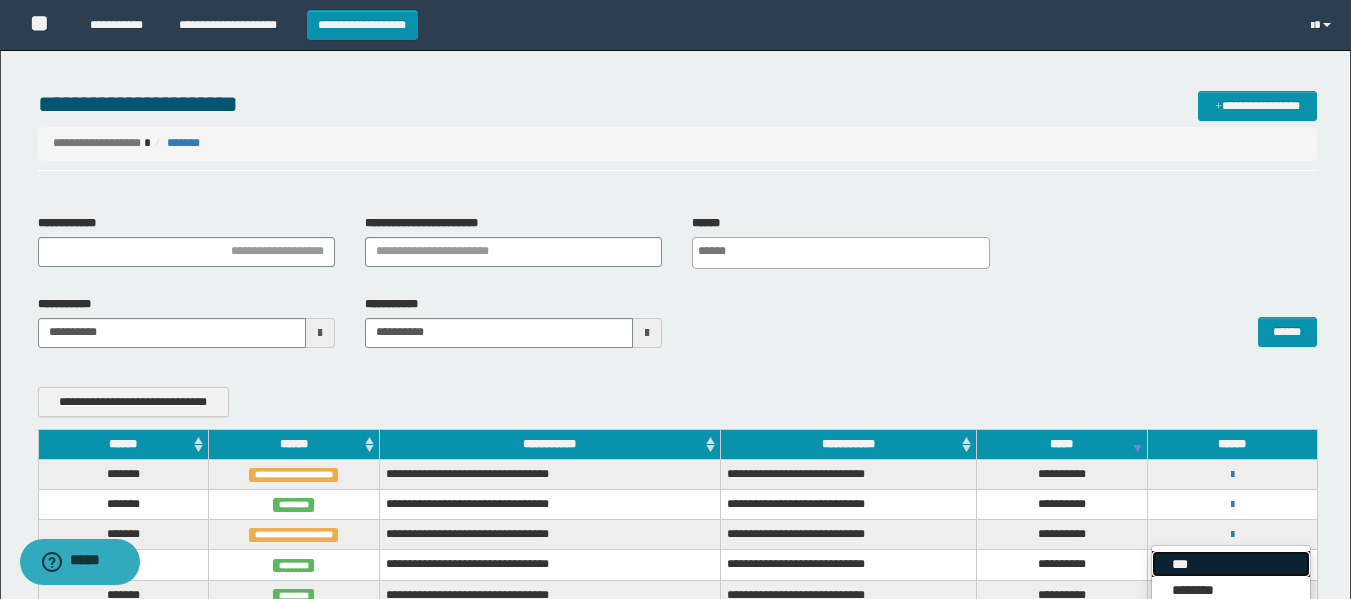 click on "***" at bounding box center (1231, 564) 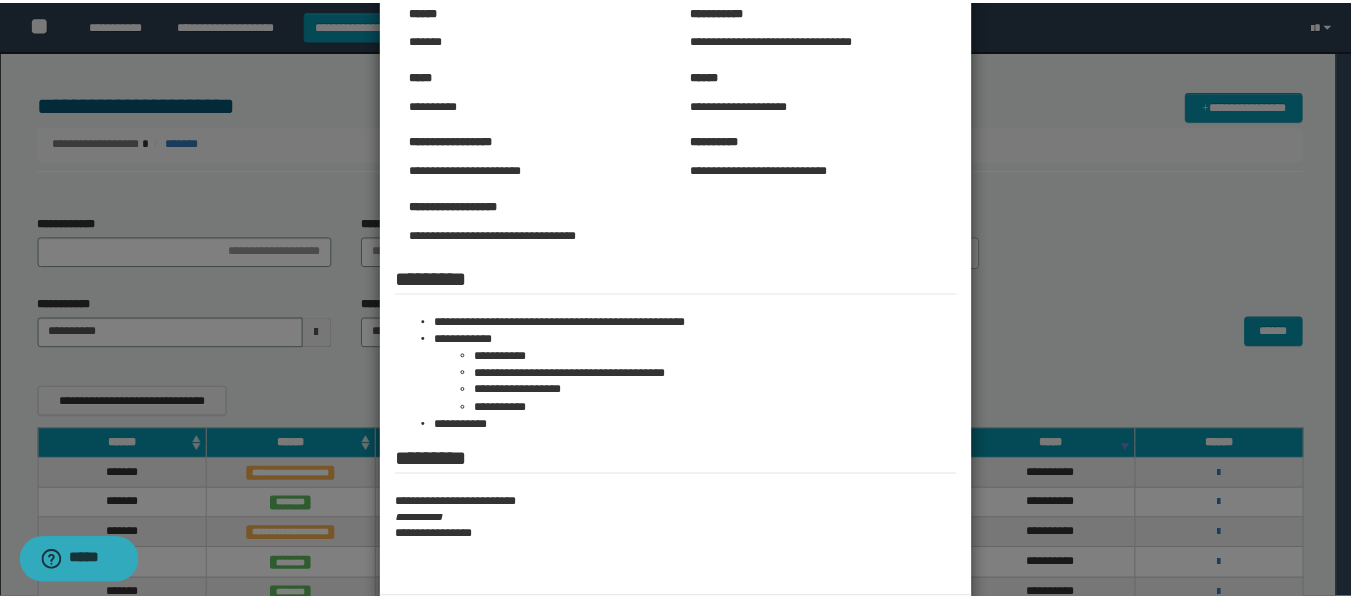scroll, scrollTop: 0, scrollLeft: 0, axis: both 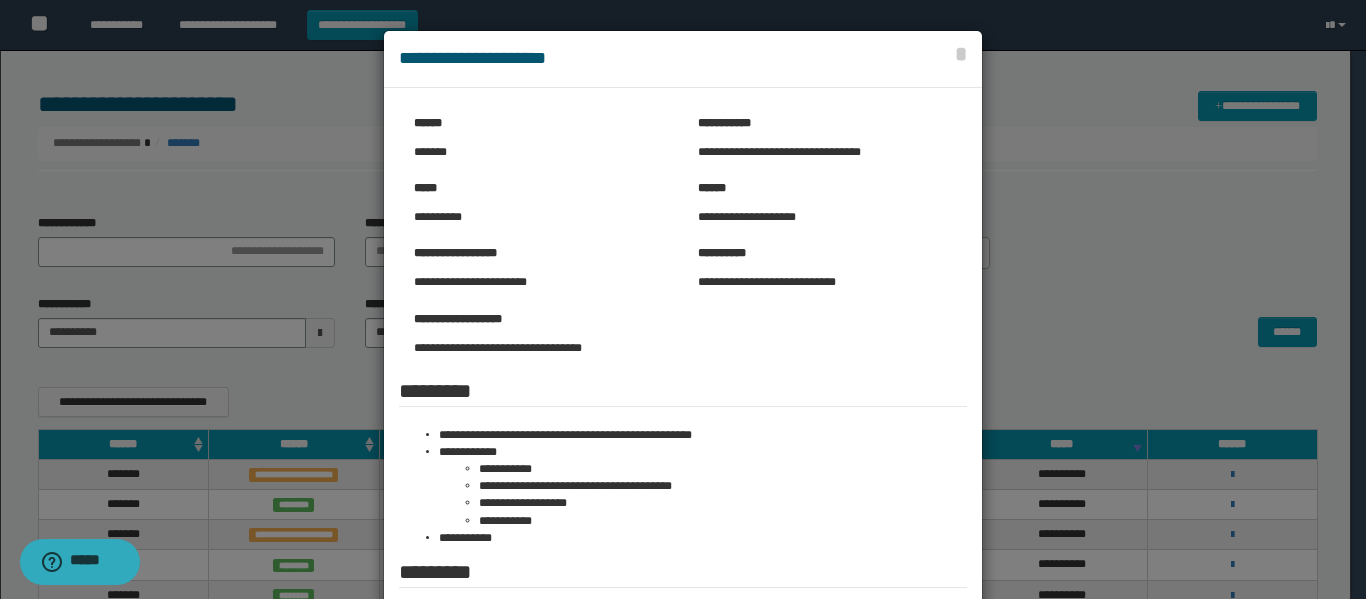 click at bounding box center [683, 401] 